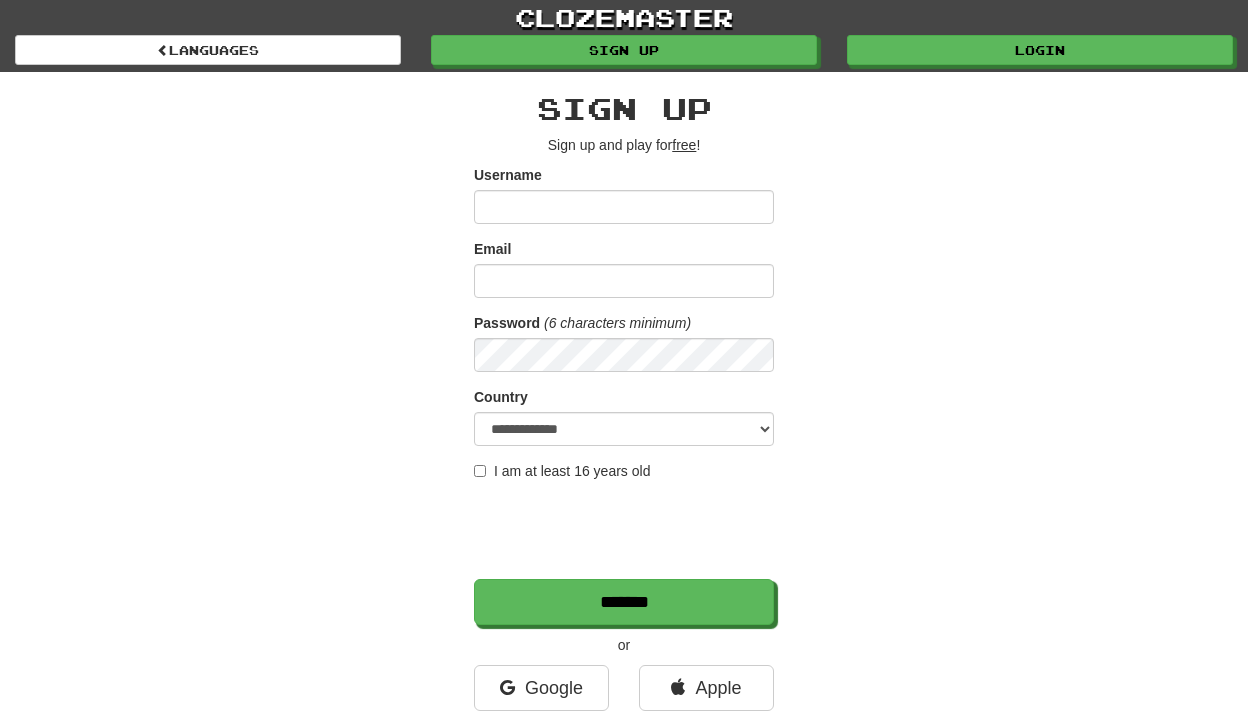 scroll, scrollTop: 0, scrollLeft: 0, axis: both 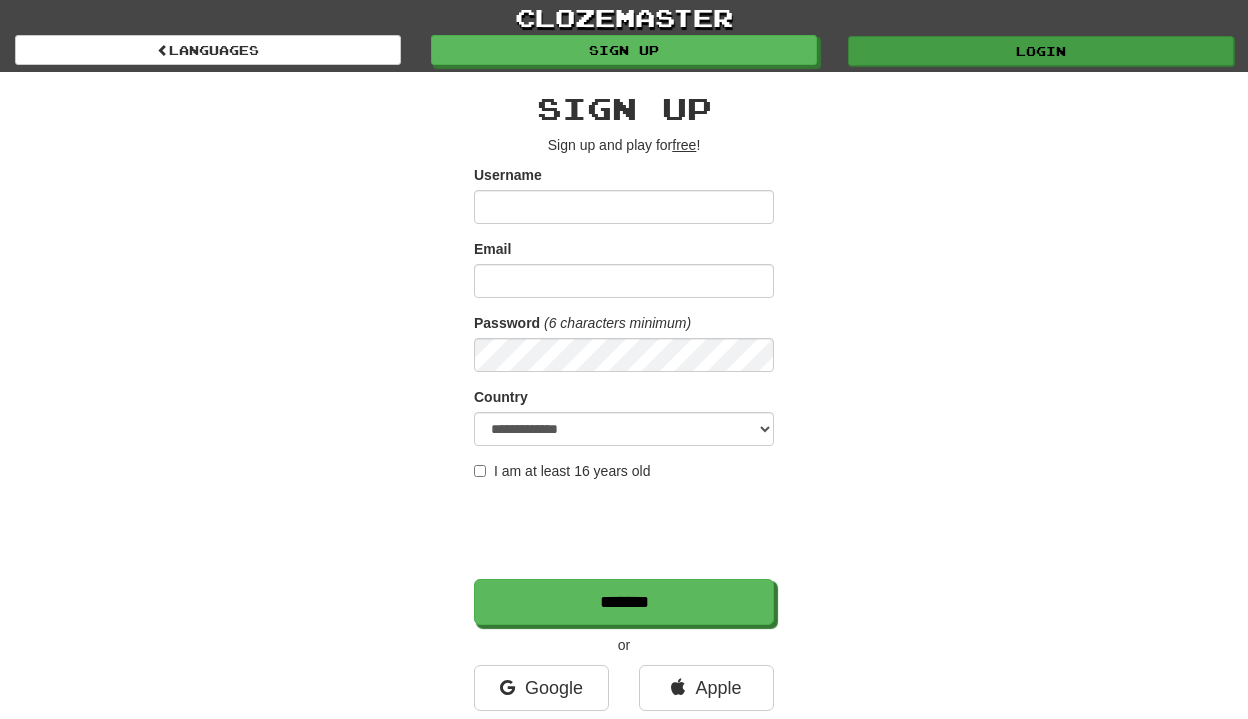 click on "Login" at bounding box center (1041, 51) 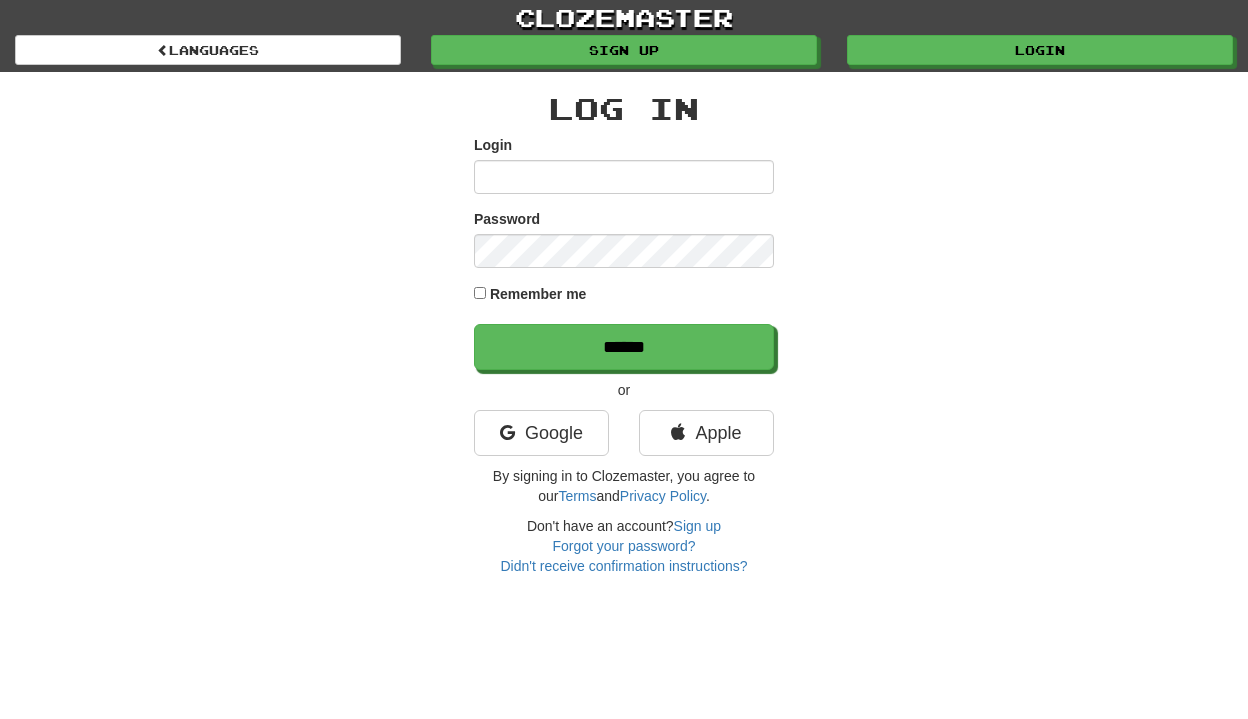 scroll, scrollTop: 0, scrollLeft: 0, axis: both 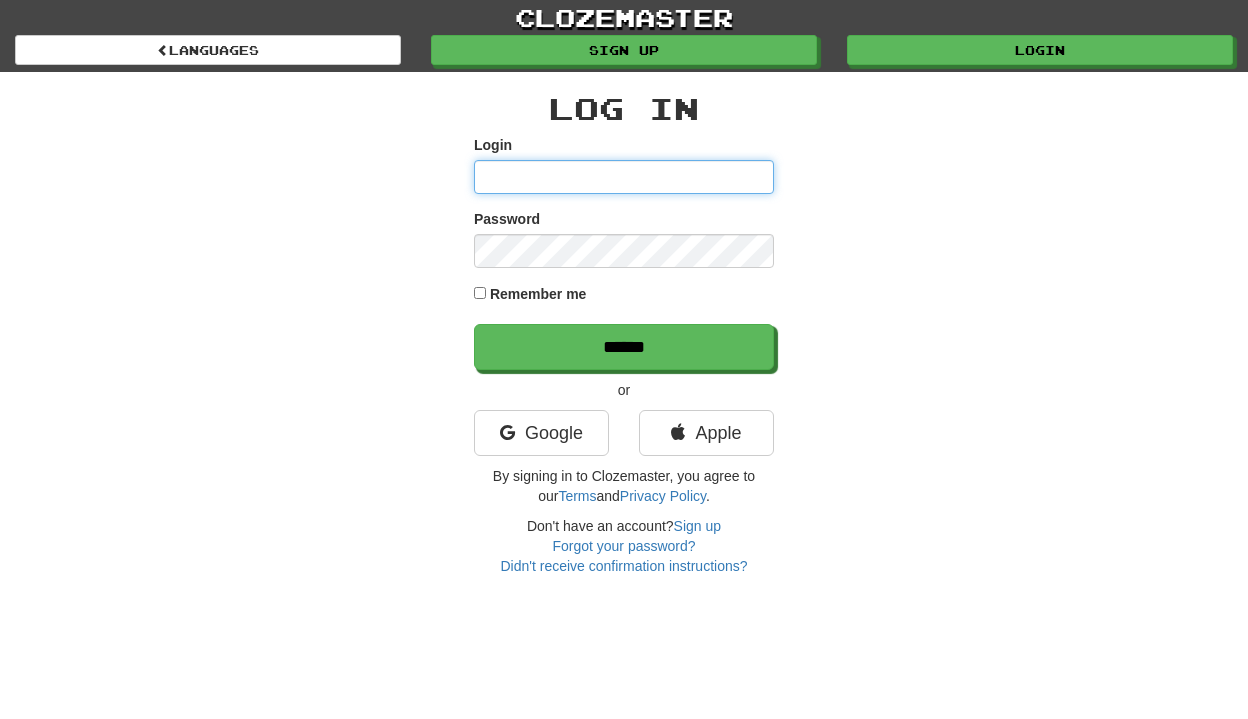 type on "**********" 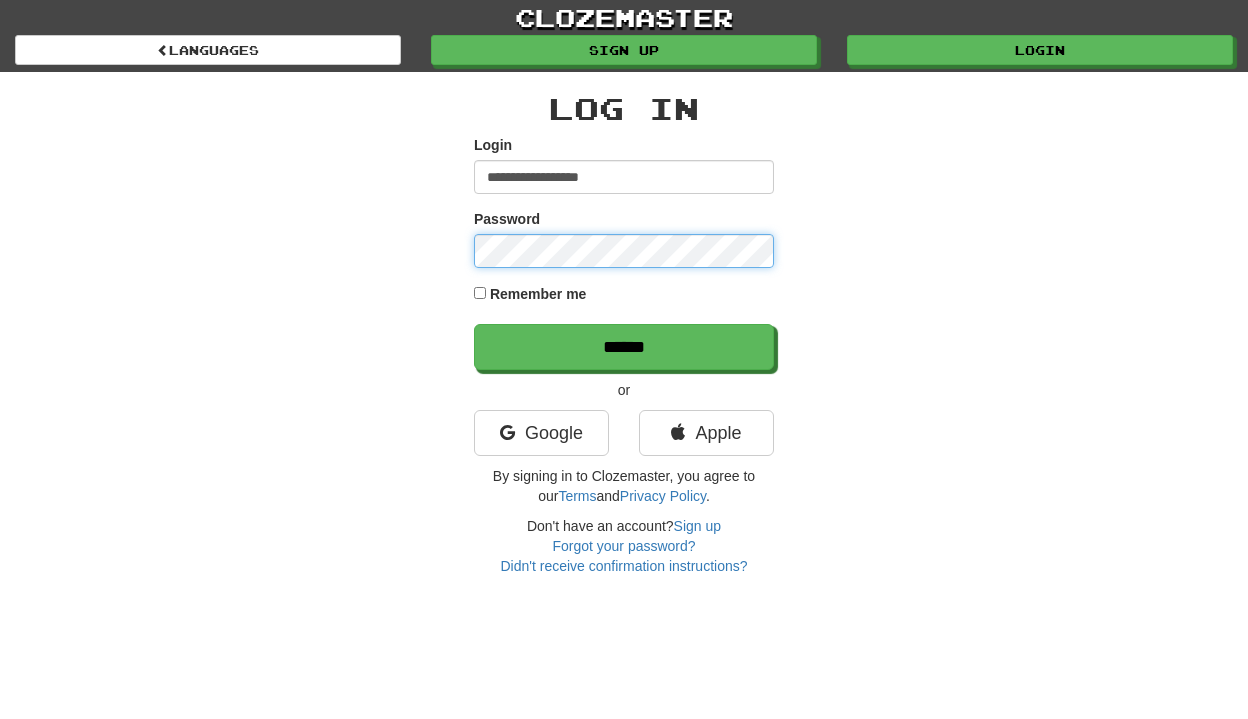click on "******" at bounding box center [624, 347] 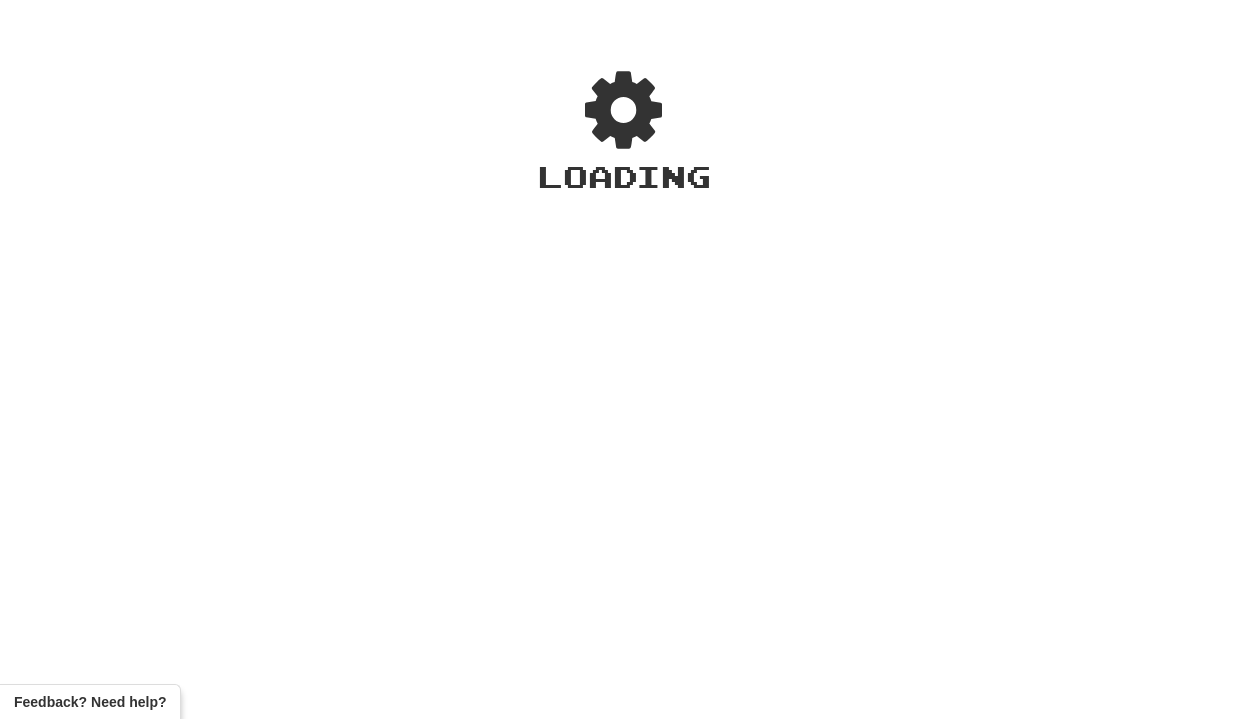 scroll, scrollTop: 0, scrollLeft: 0, axis: both 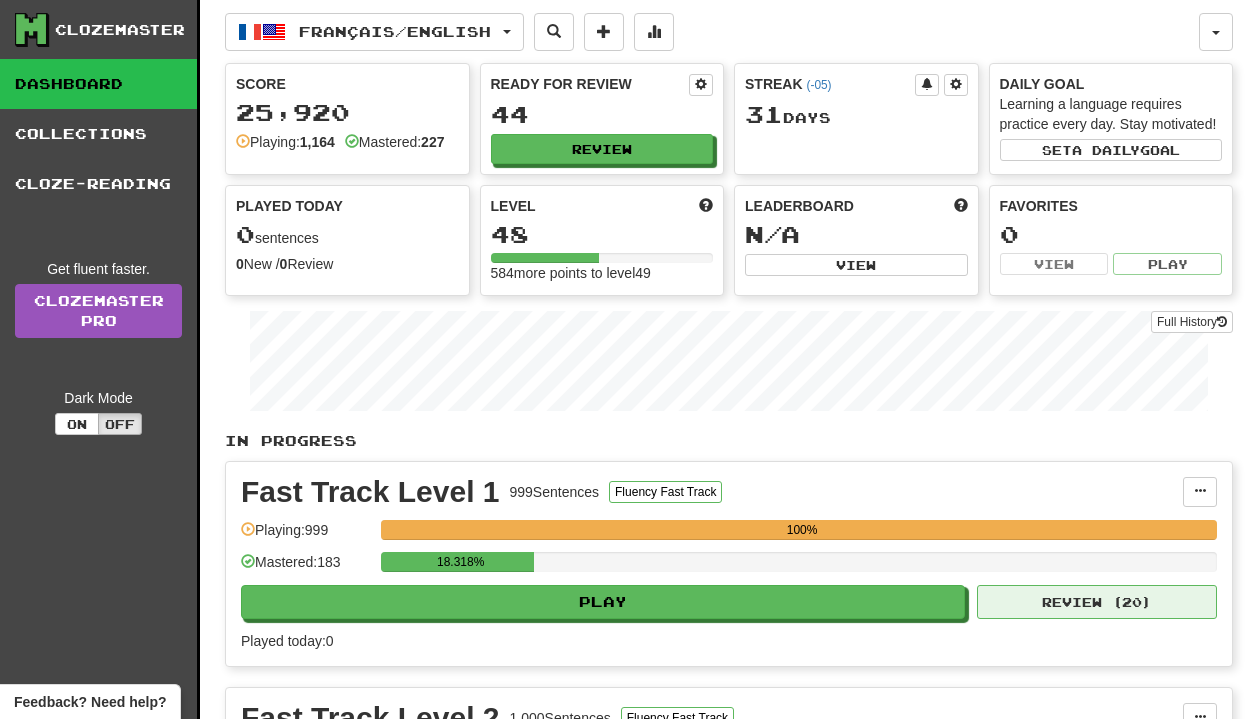 click on "Review ( 20 )" at bounding box center [1097, 602] 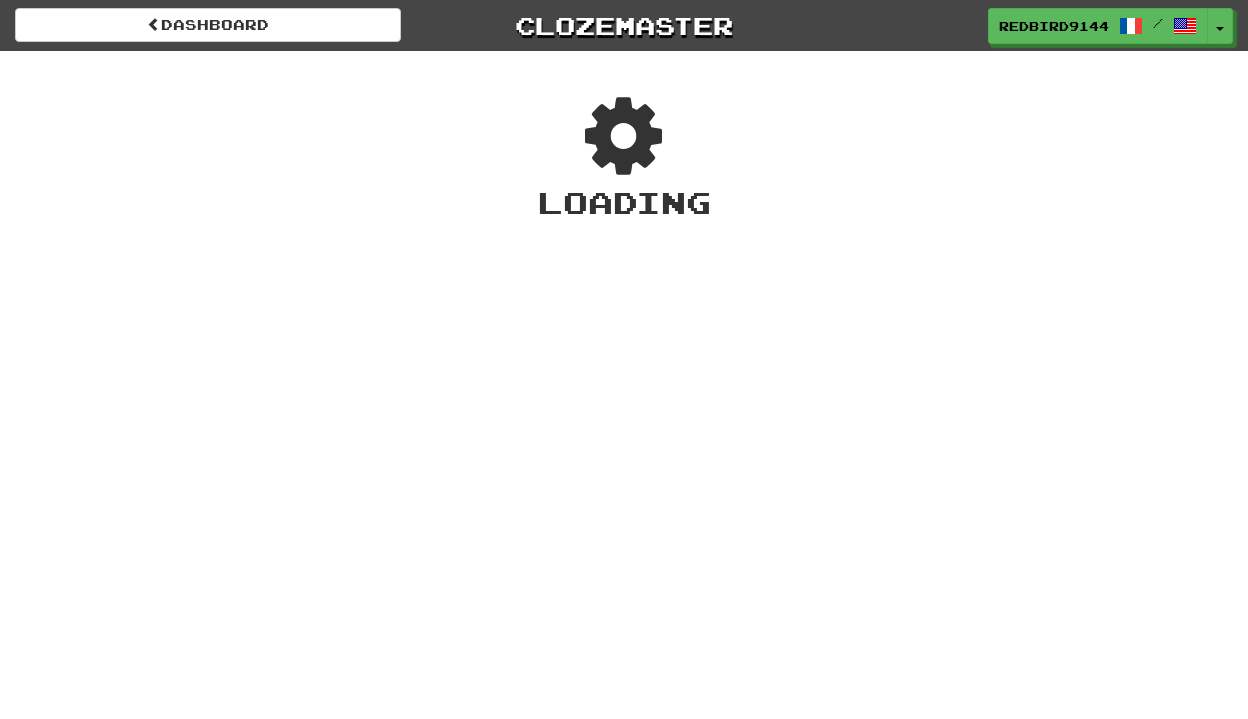 scroll, scrollTop: 0, scrollLeft: 0, axis: both 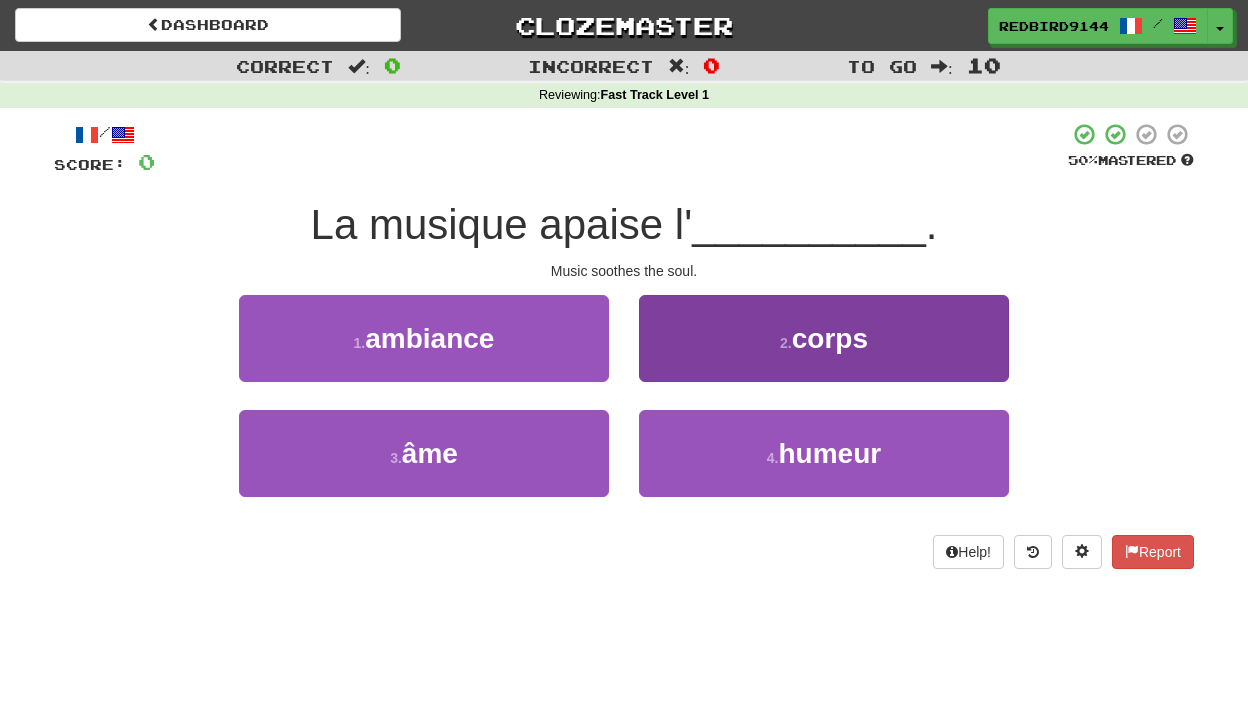 click on "corps" at bounding box center (830, 338) 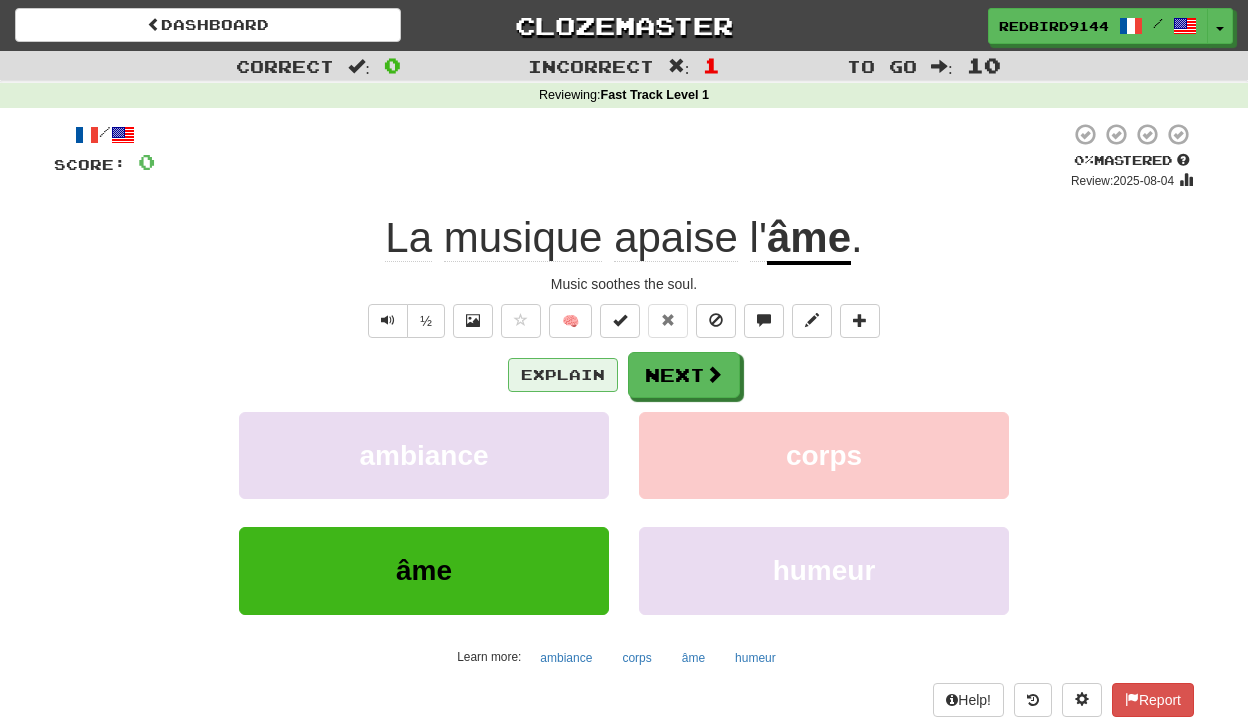 click on "Explain" at bounding box center [563, 375] 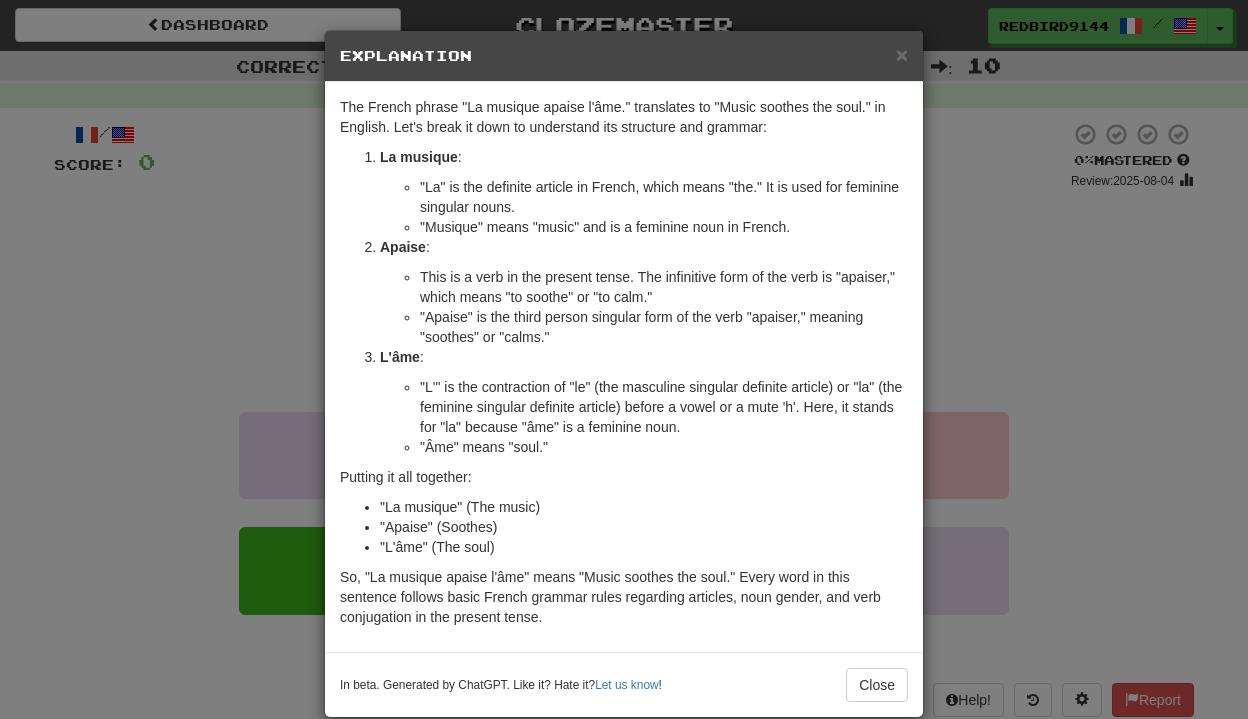 click on "× Explanation The French phrase "La musique apaise l'âme." translates to "Music soothes the soul." in English. Let's break it down to understand its structure and grammar:
La musique :
"La" is the definite article in French, which means "the." It is used for feminine singular nouns.
"Musique" means "music" and is a feminine noun in French.
Apaise :
This is a verb in the present tense. The infinitive form of the verb is "apaiser," which means "to soothe" or "to calm."
"Apaise" is the third person singular form of the verb "apaiser," meaning "soothes" or "calms."
L'âme :
"L'" is the contraction of "le" (the masculine singular definite article) or "la" (the feminine singular definite article) before a vowel or a mute 'h'. Here, it stands for "la" because "âme" is a feminine noun.
"Âme" means "soul."
Putting it all together:
"La musique" (The music)
"Apaise" (Soothes)
"L'âme" (The soul)
In beta. Generated by ChatGPT. Like it? Hate it?  Let us know" at bounding box center [624, 359] 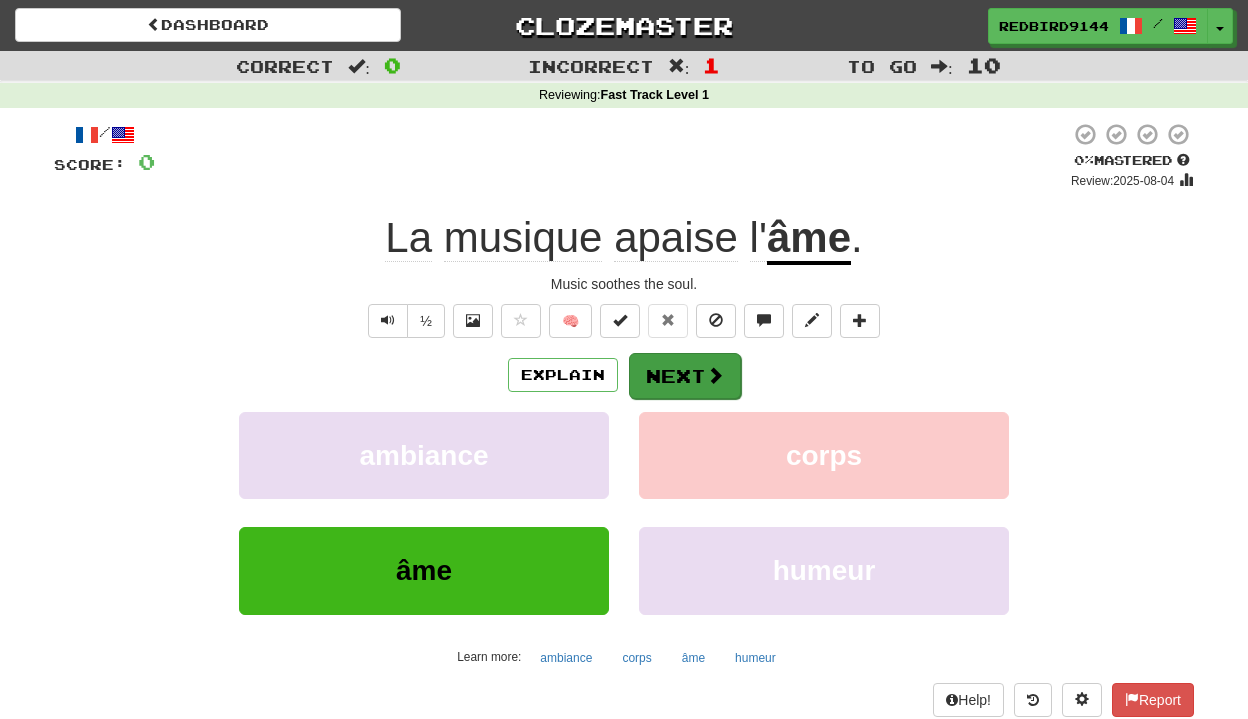 click on "Next" at bounding box center [685, 376] 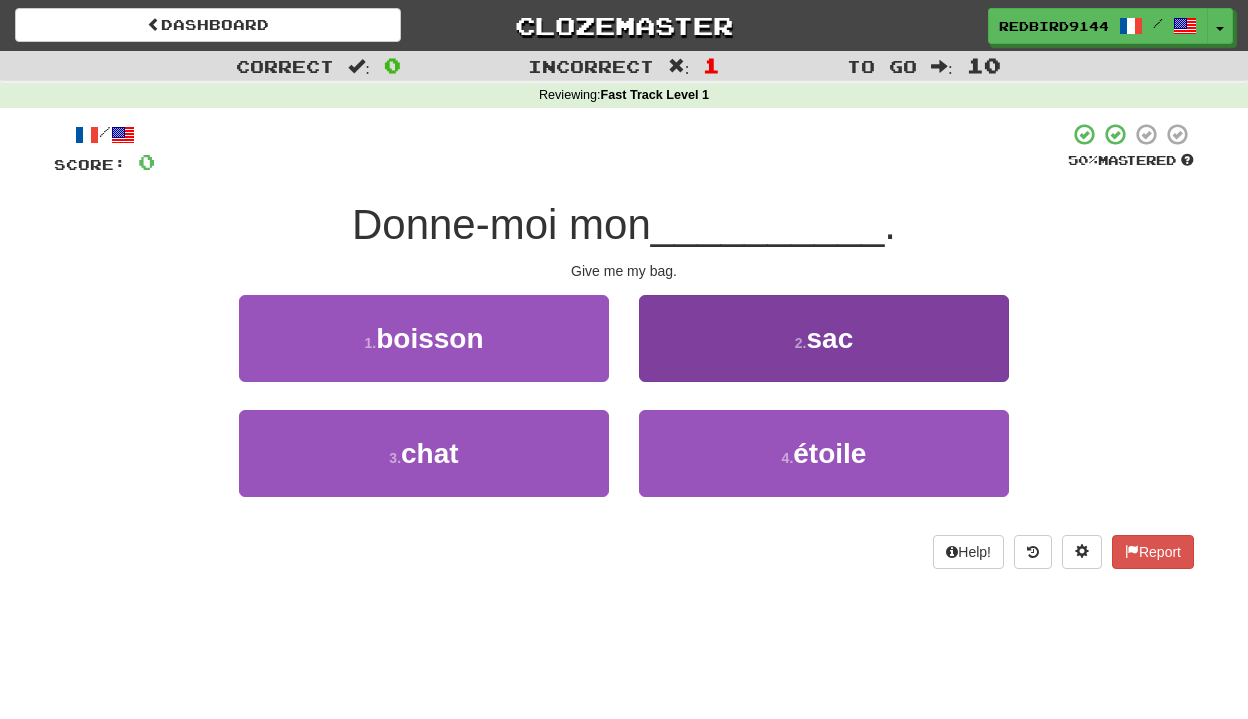 click on "2 .  sac" at bounding box center (824, 338) 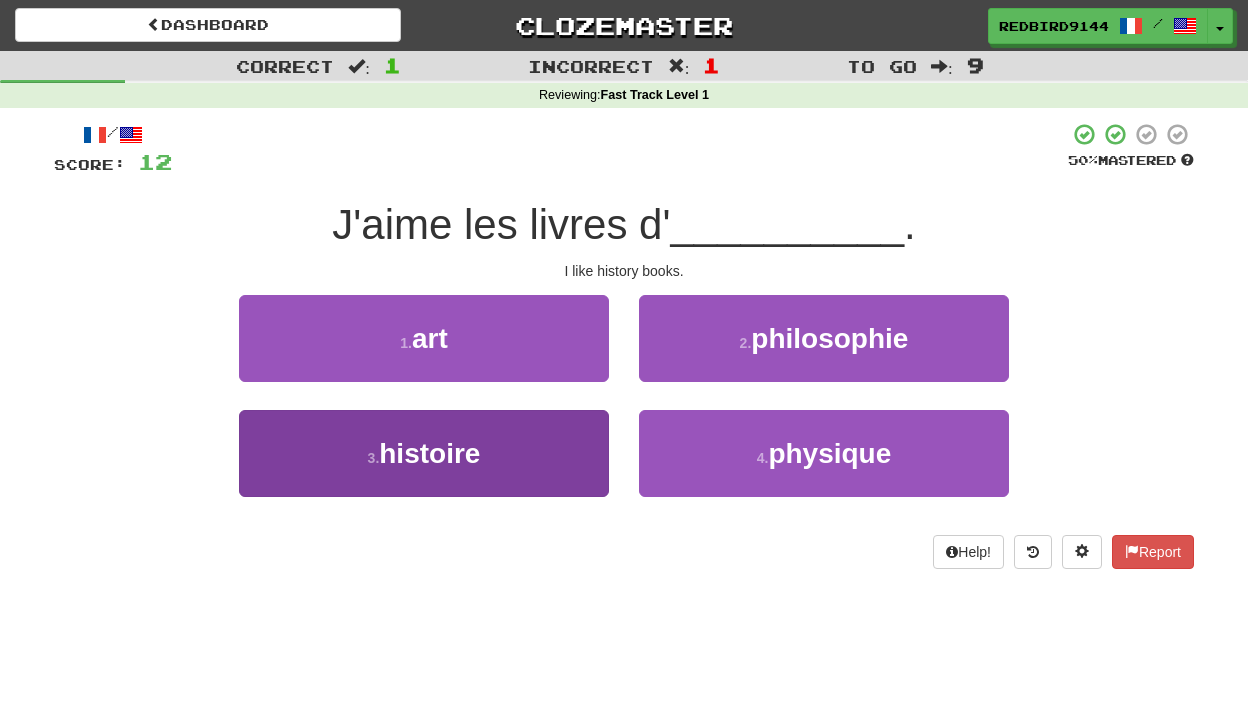 click on "3 .  histoire" at bounding box center (424, 453) 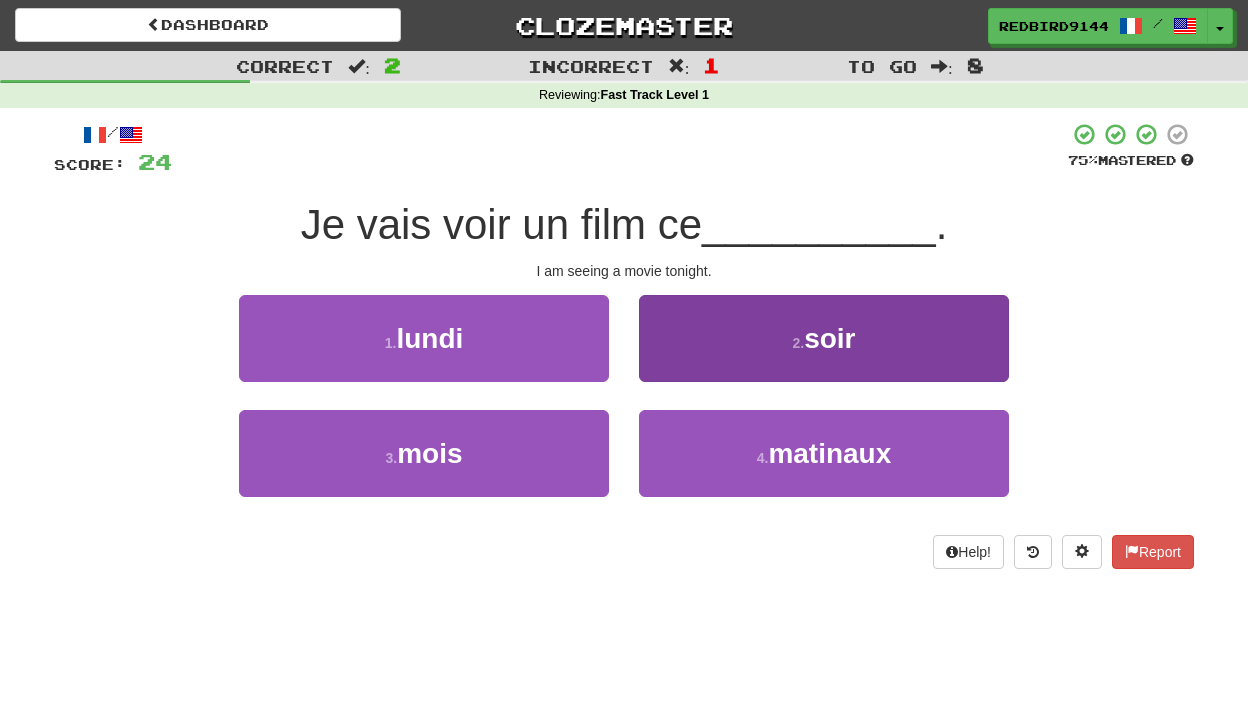 click on "2 .  soir" at bounding box center (824, 338) 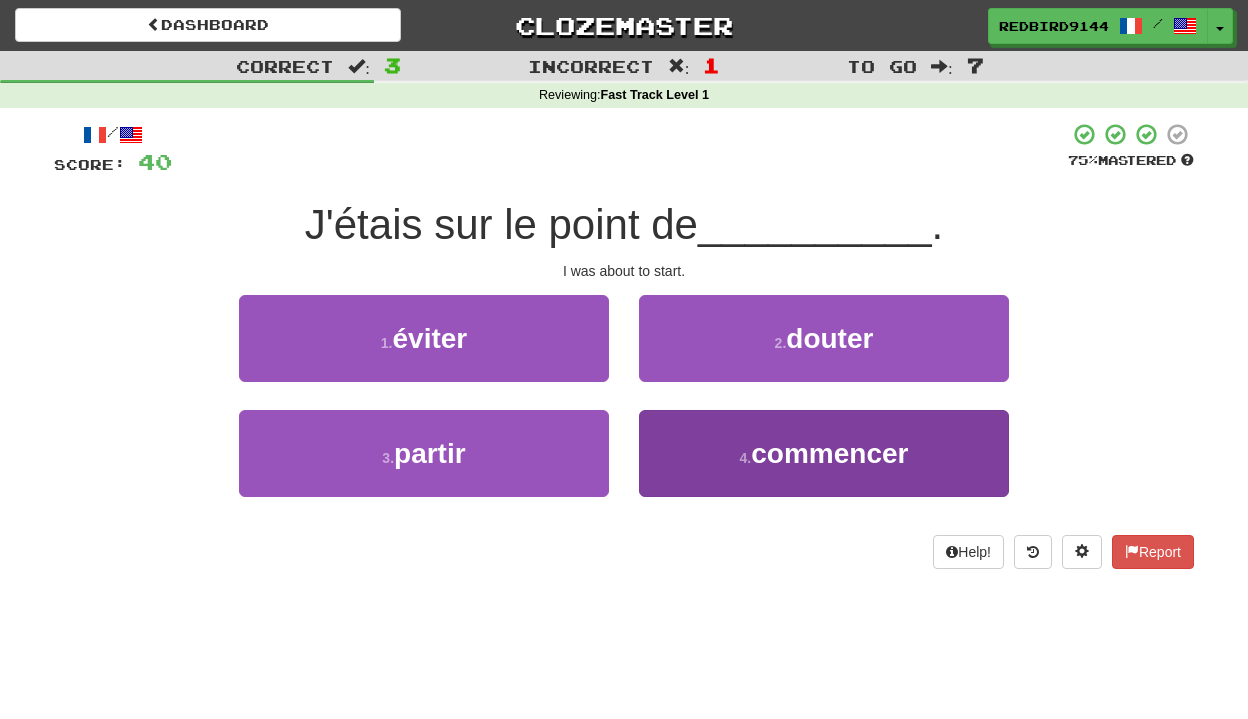 click on "commencer" at bounding box center (829, 453) 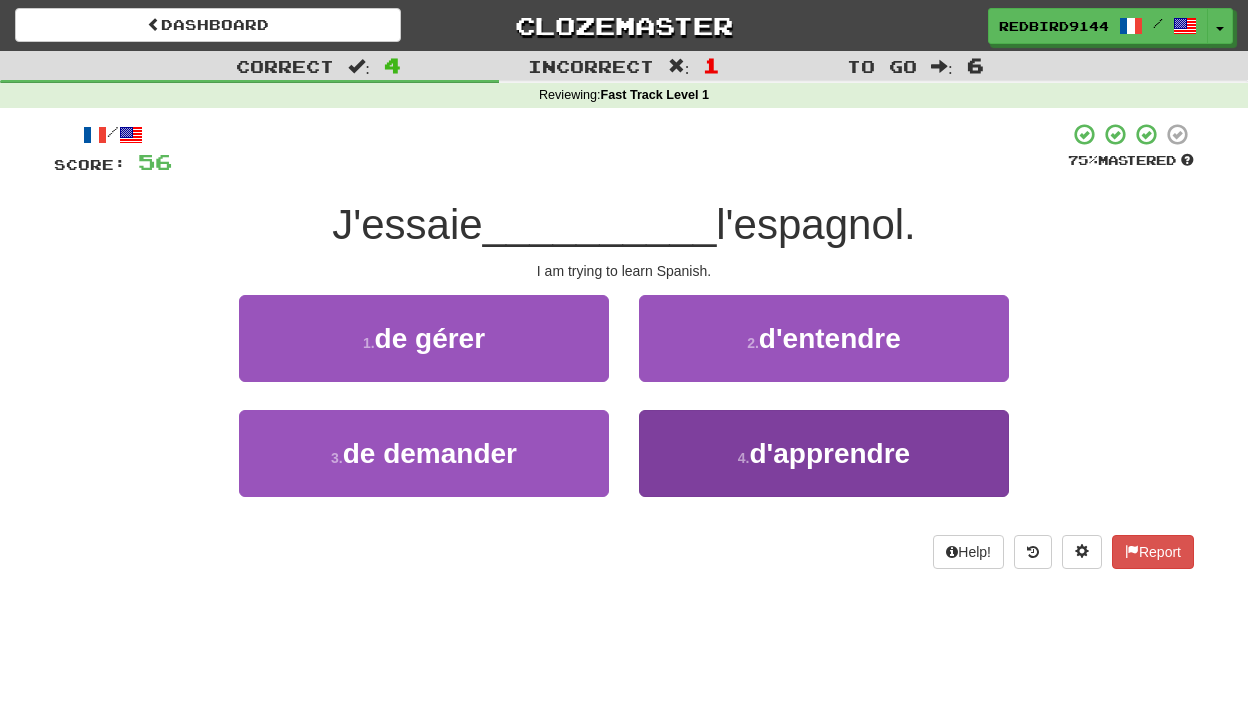 click on "d'apprendre" at bounding box center [830, 453] 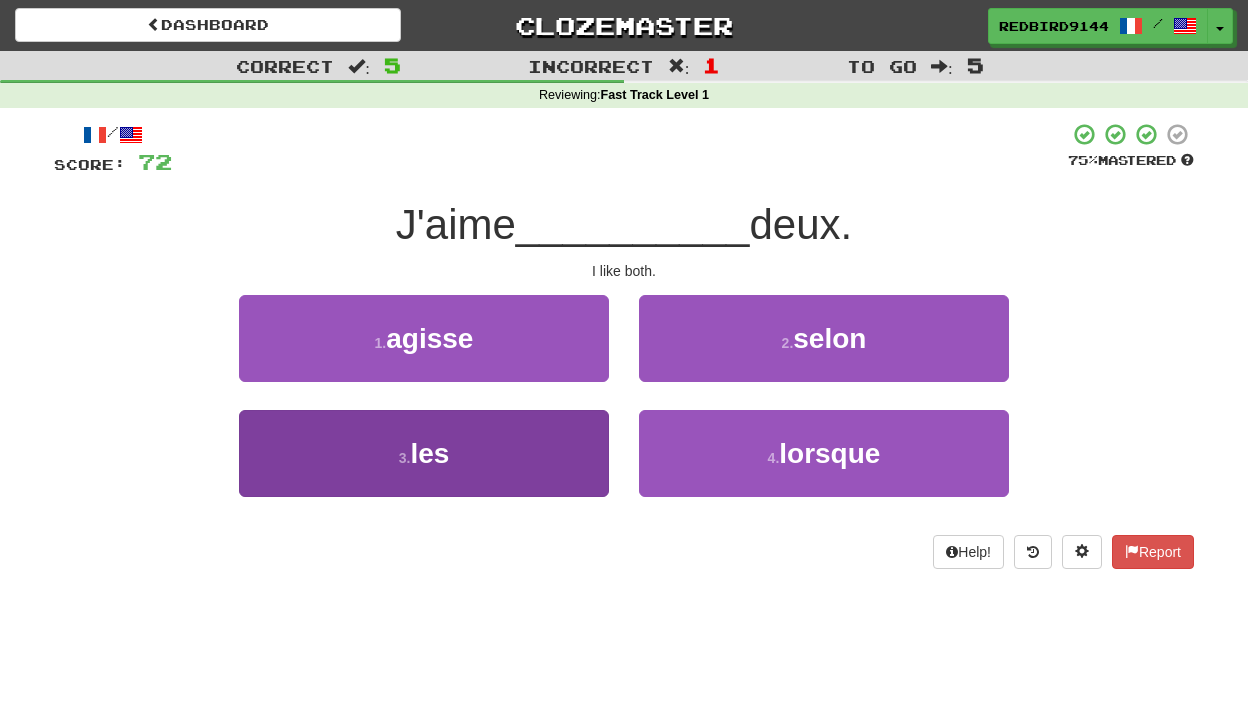 click on "3 .  les" at bounding box center (424, 453) 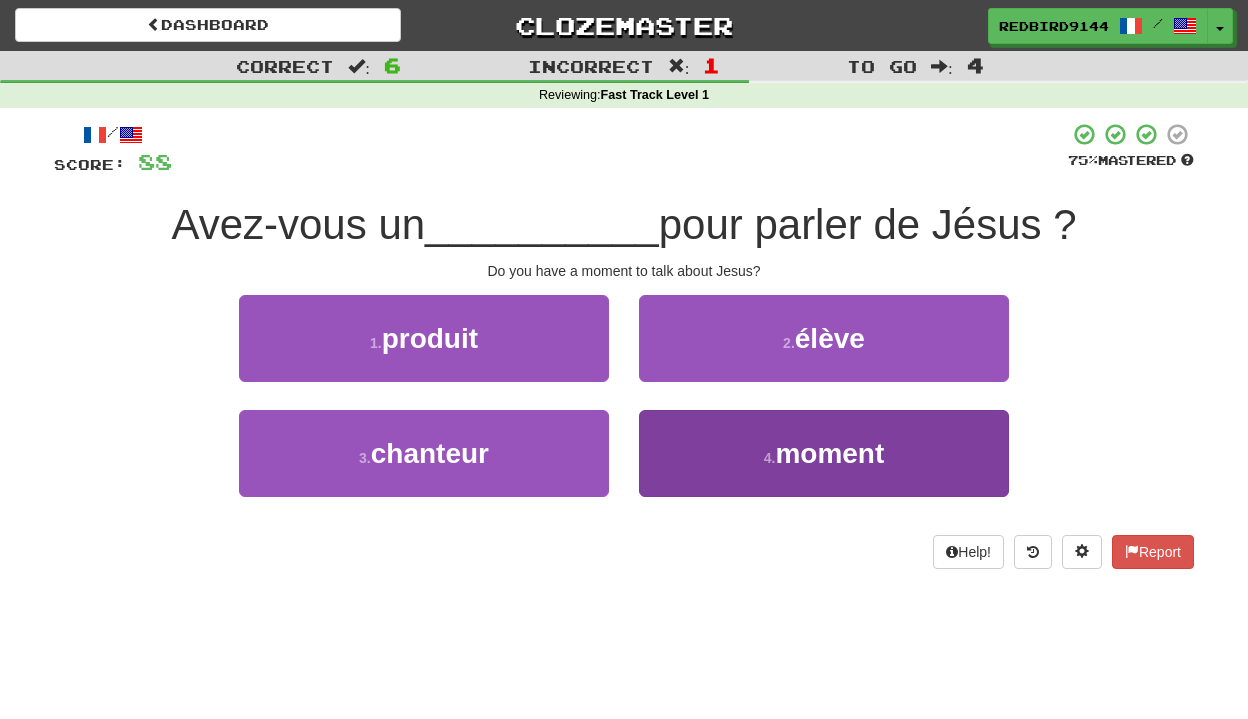click on "4 .  moment" at bounding box center [824, 453] 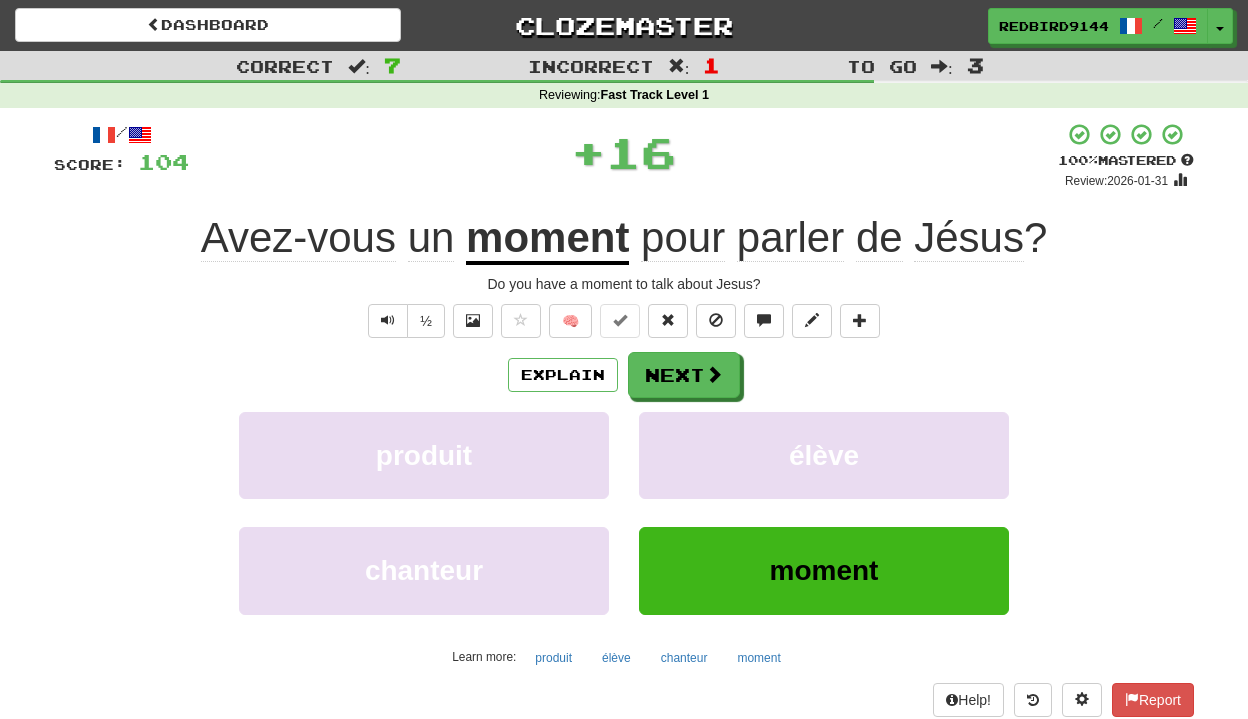 click on "élève" at bounding box center (824, 455) 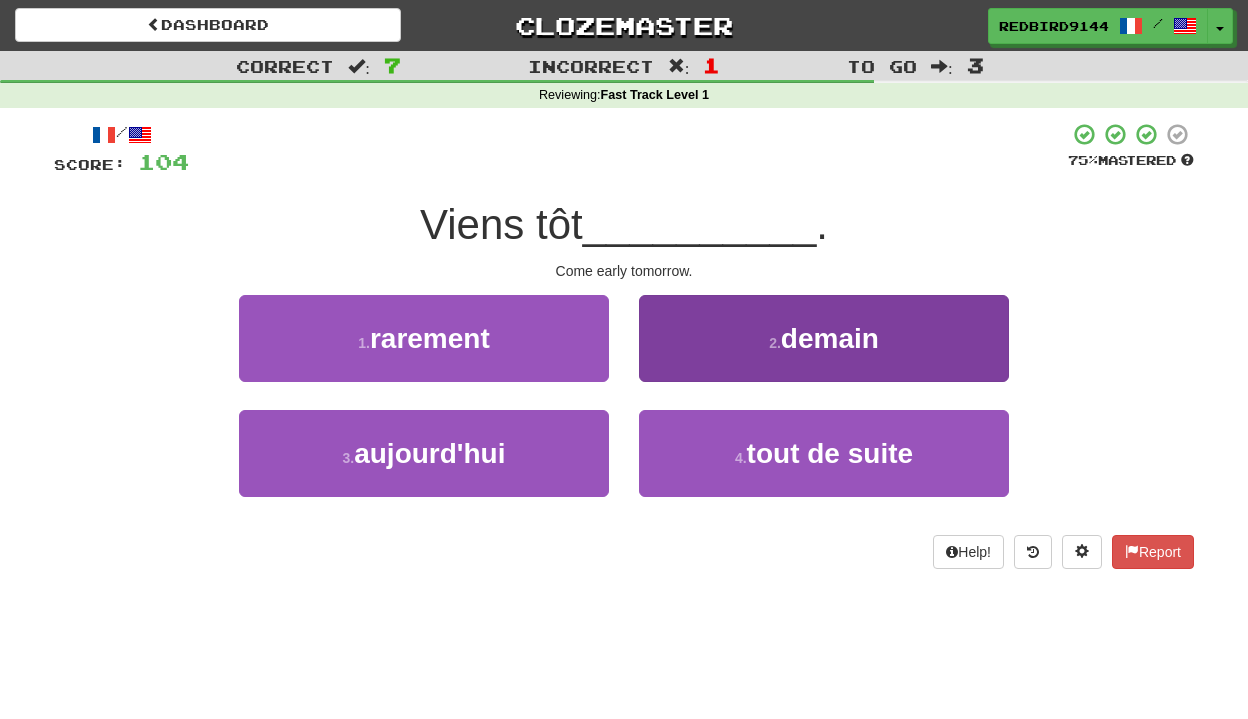 click on "2 .  demain" at bounding box center [824, 338] 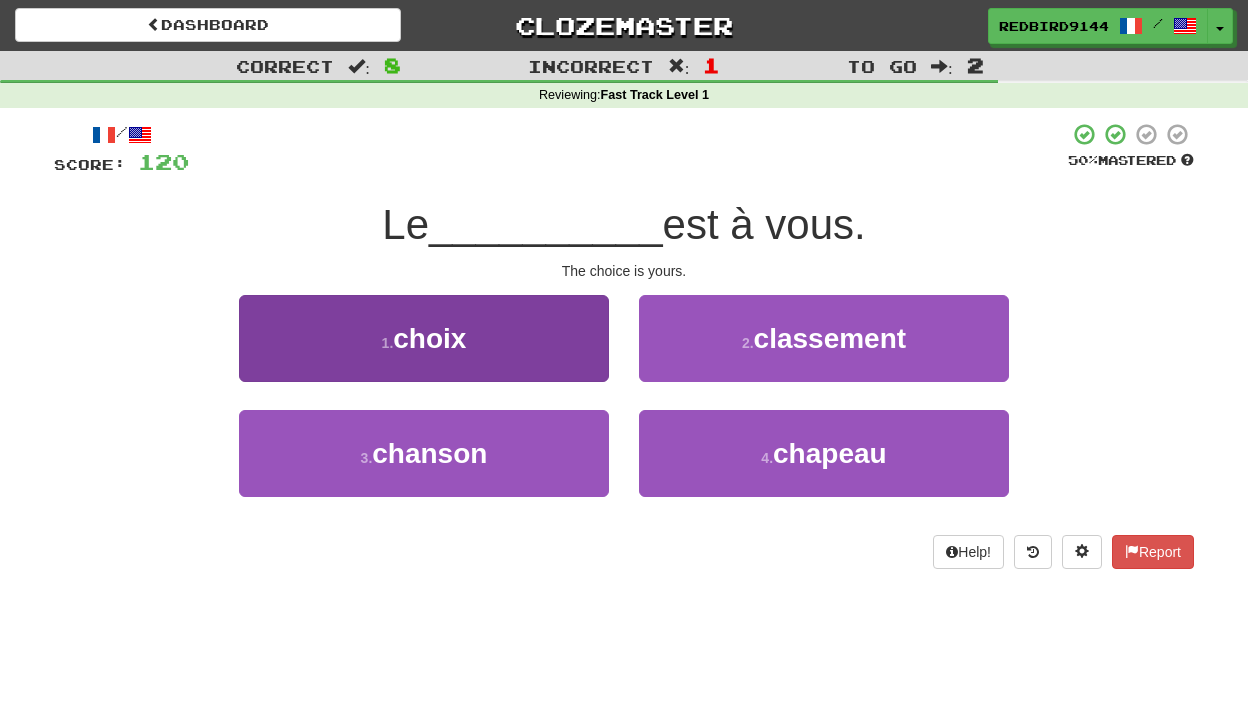click on "1 .  choix" at bounding box center [424, 338] 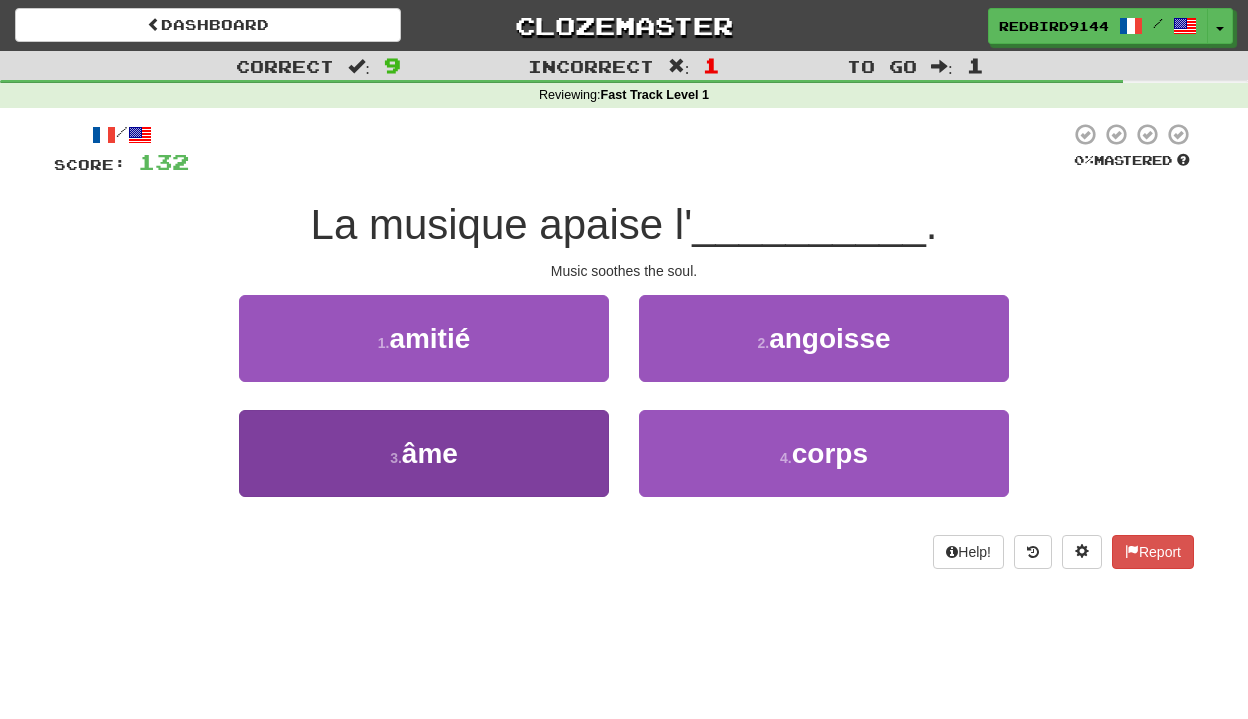 click on "âme" at bounding box center (430, 453) 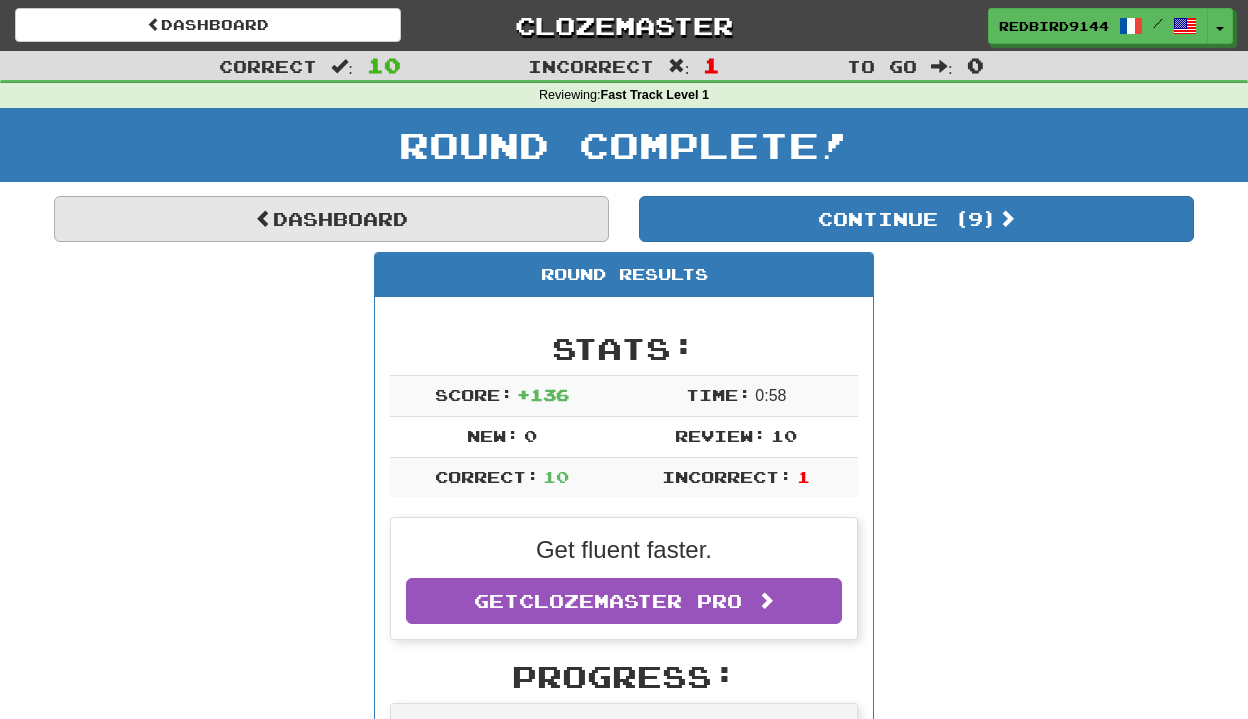 scroll, scrollTop: 0, scrollLeft: 0, axis: both 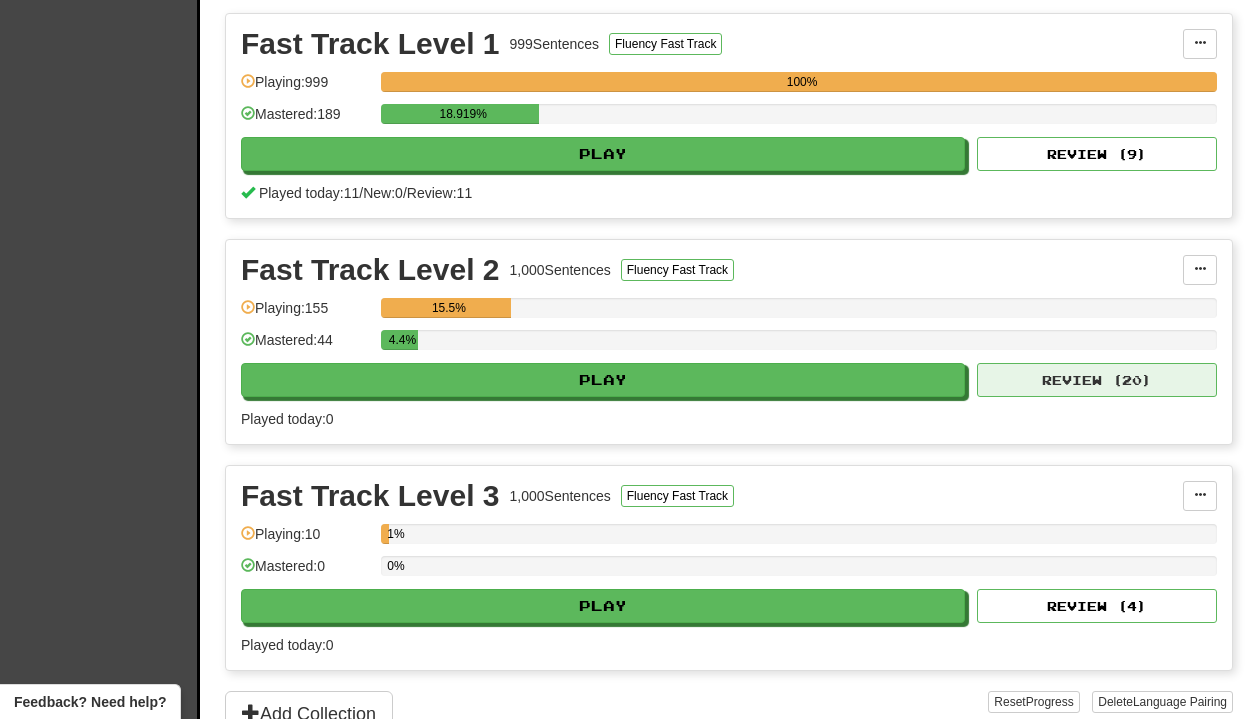 click on "Review ( 20 )" at bounding box center (1097, 380) 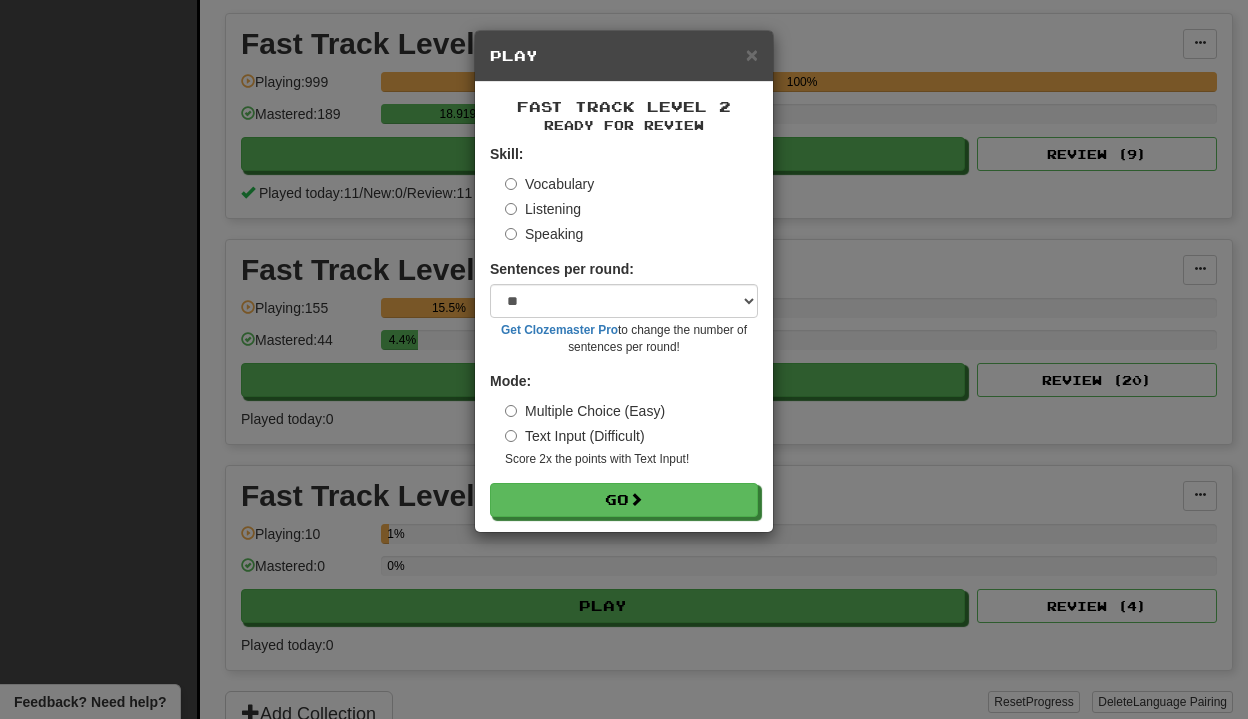 click on "Skill: Vocabulary Listening Speaking Sentences per round: * ** ** ** ** ** *** ******** Get Clozemaster Pro  to change the number of sentences per round! Mode: Multiple Choice (Easy) Text Input (Difficult) Score 2x the points with Text Input ! Go" at bounding box center (624, 330) 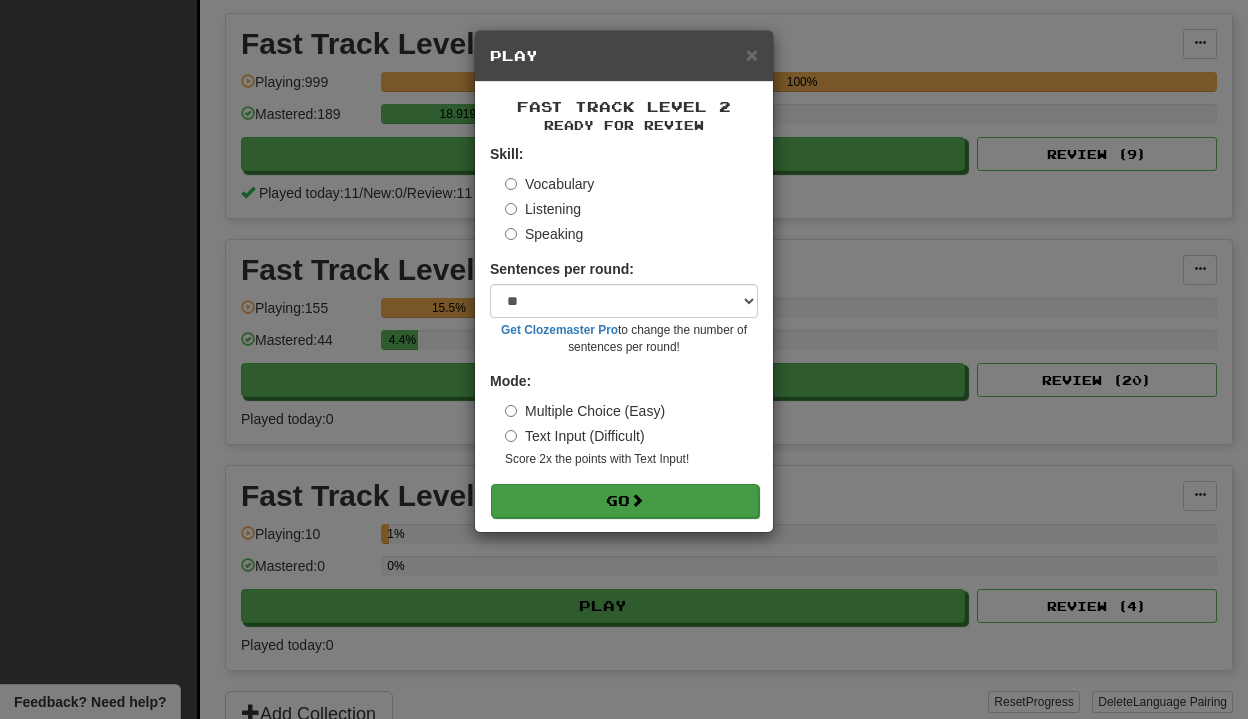 click on "Go" at bounding box center (625, 501) 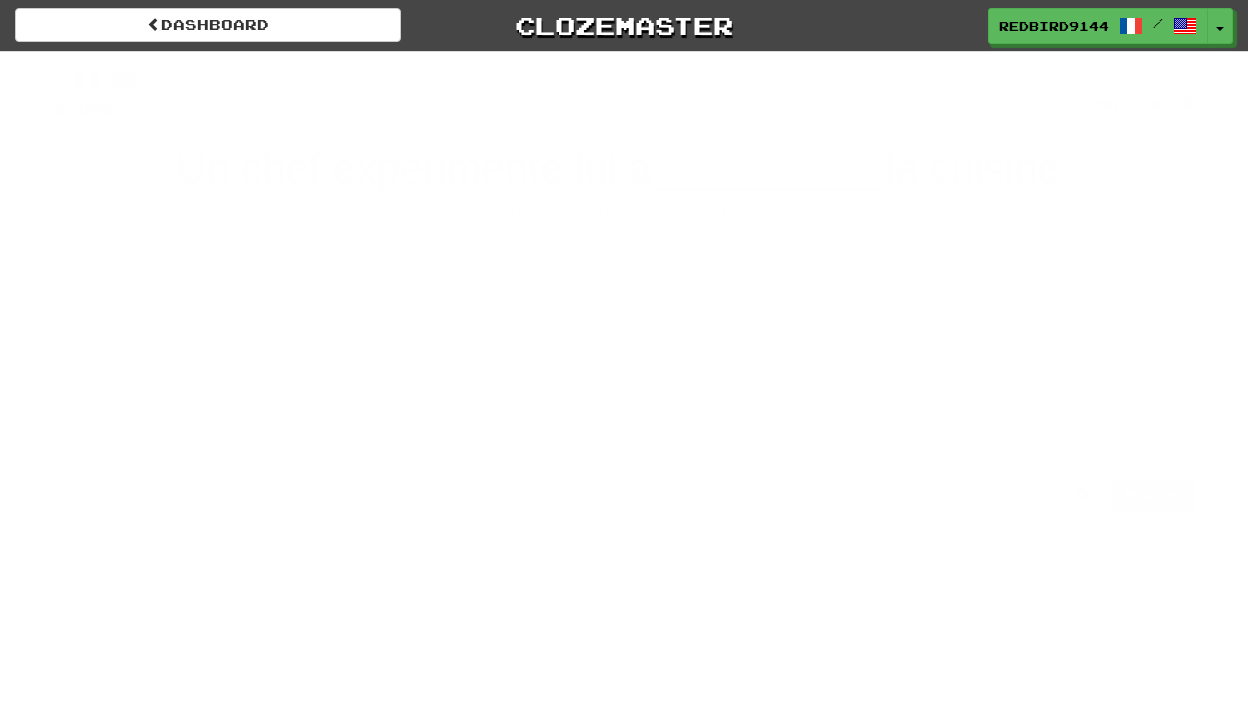 scroll, scrollTop: 0, scrollLeft: 0, axis: both 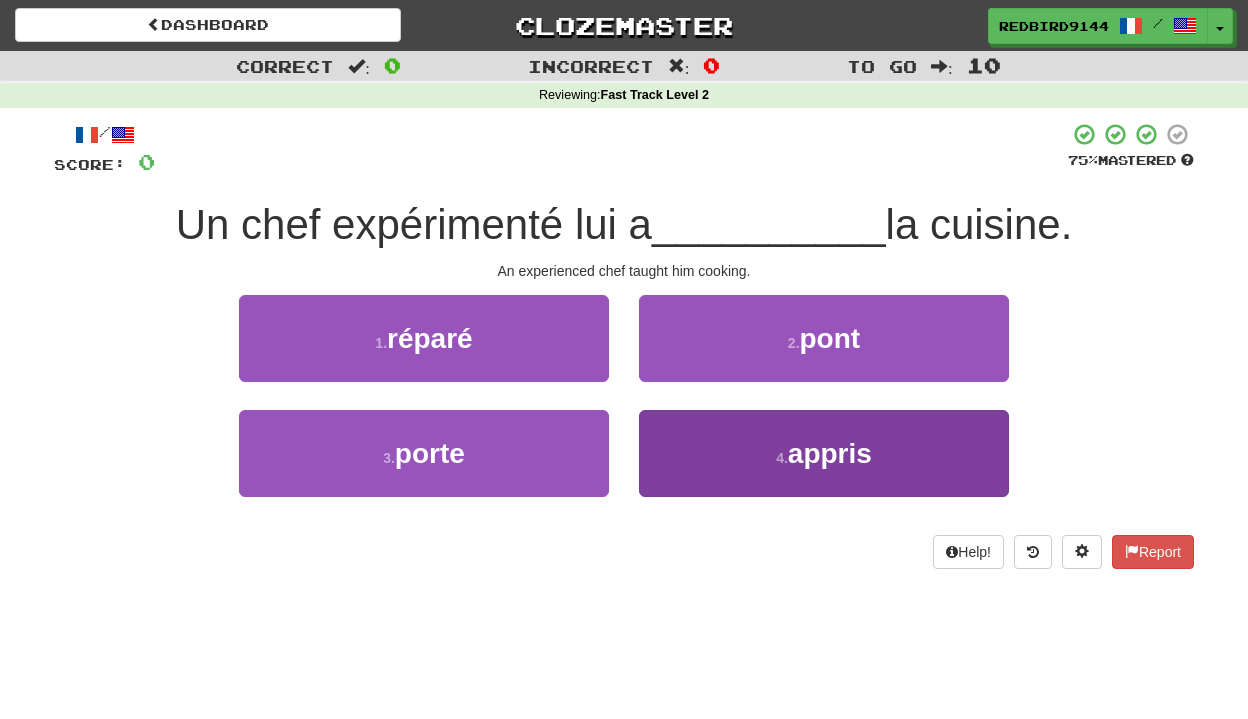click on "appris" at bounding box center (830, 453) 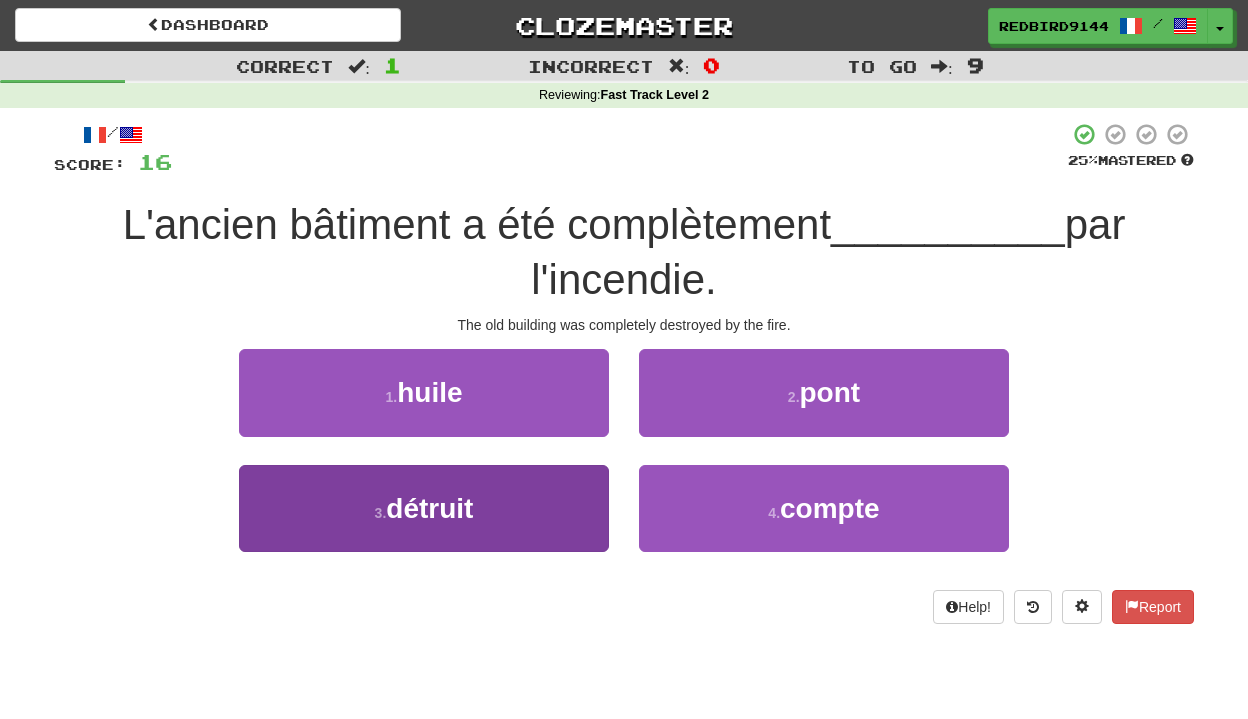 click on "3 .  détruit" at bounding box center (424, 508) 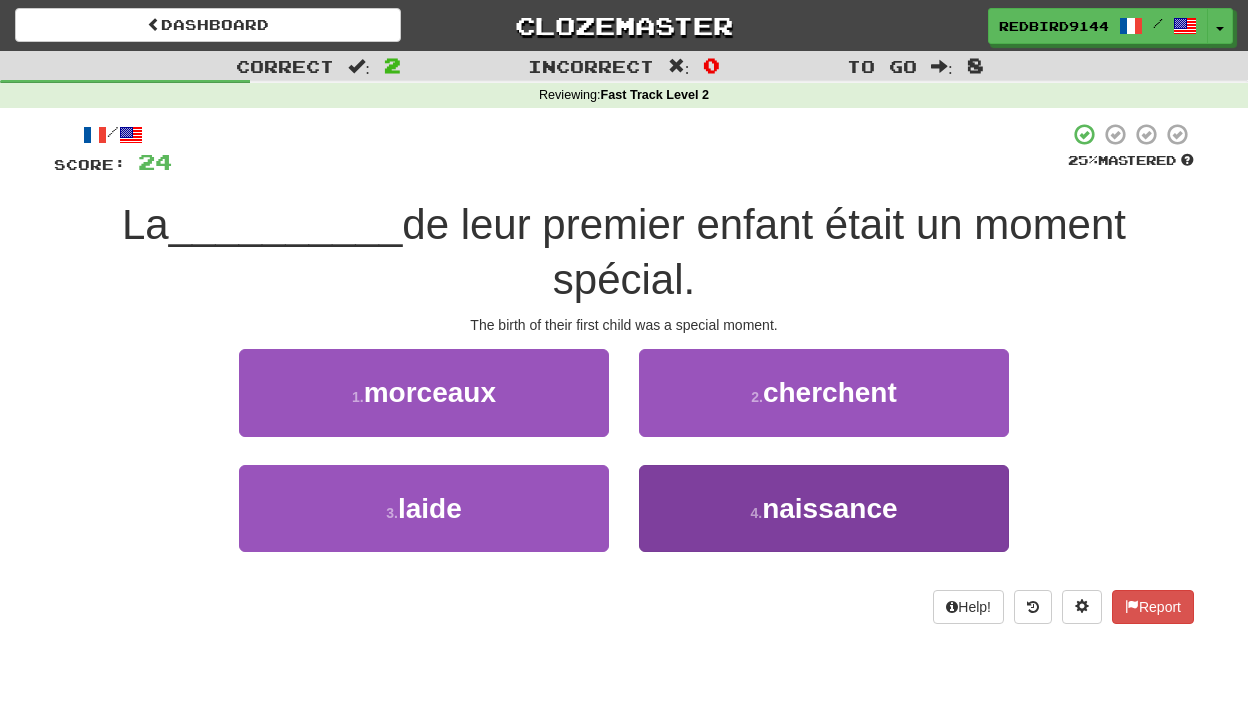 click on "4 .  naissance" at bounding box center (824, 508) 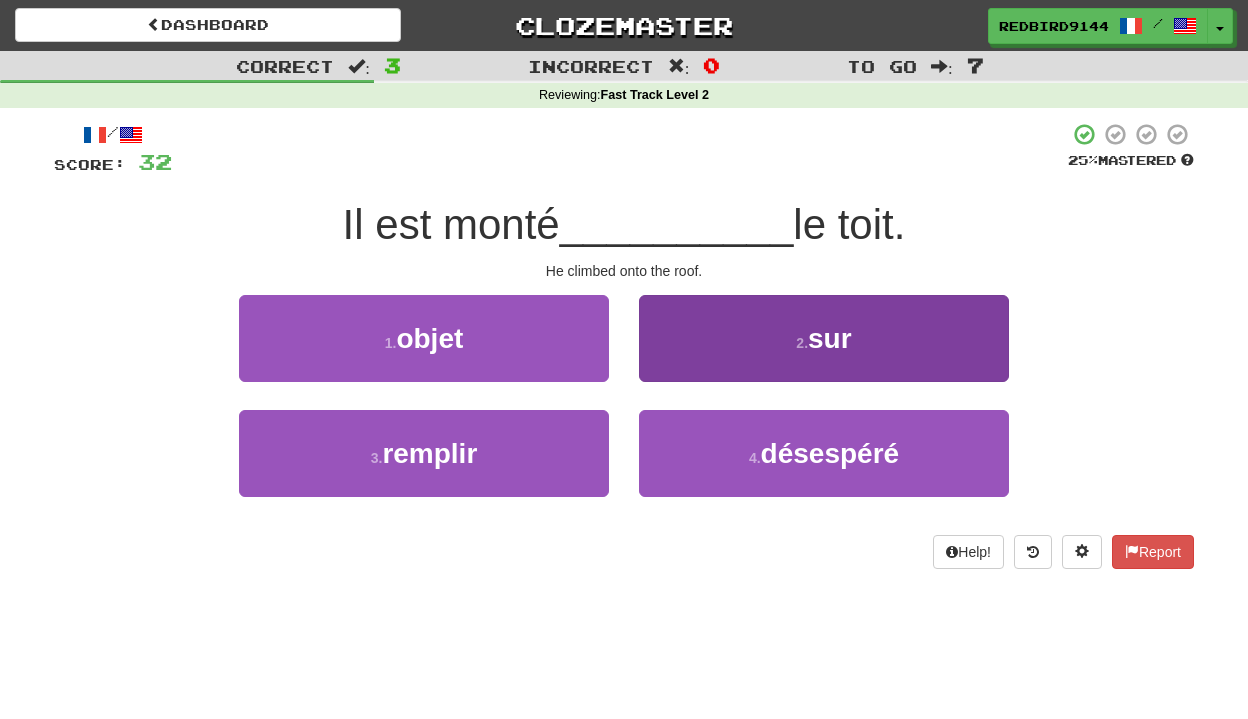 click on "2 ." at bounding box center [802, 343] 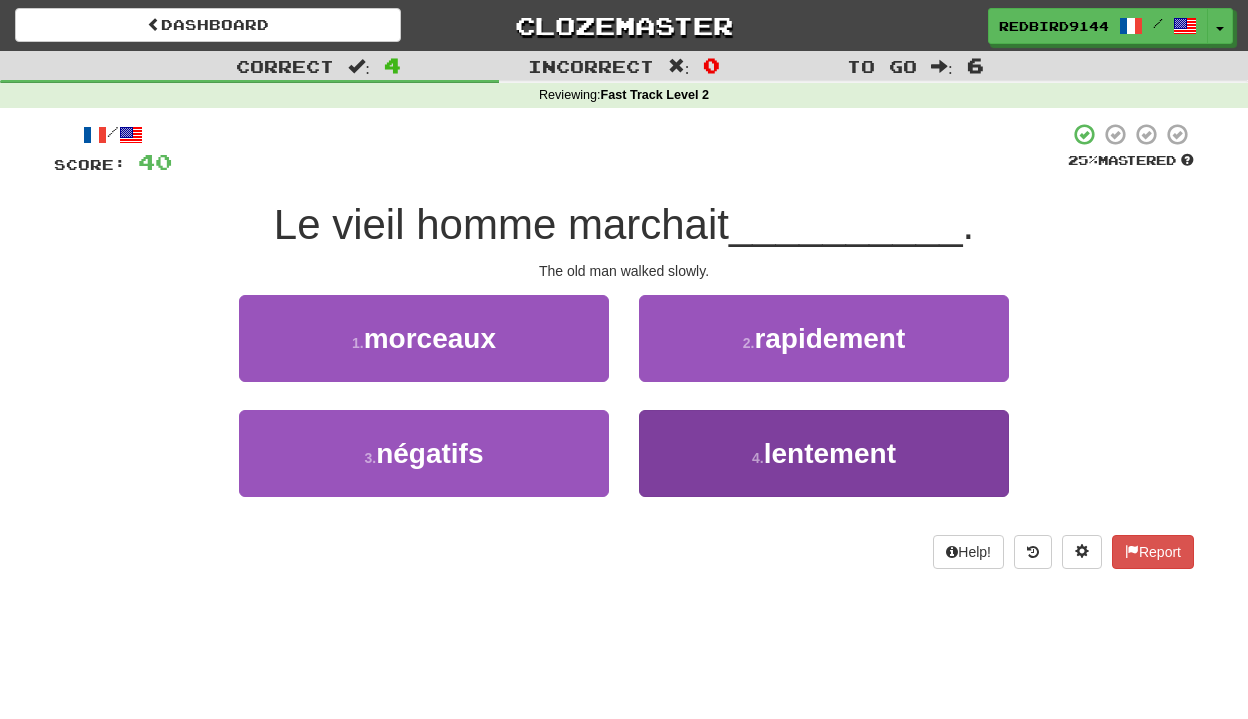click on "4 .  lentement" at bounding box center [824, 453] 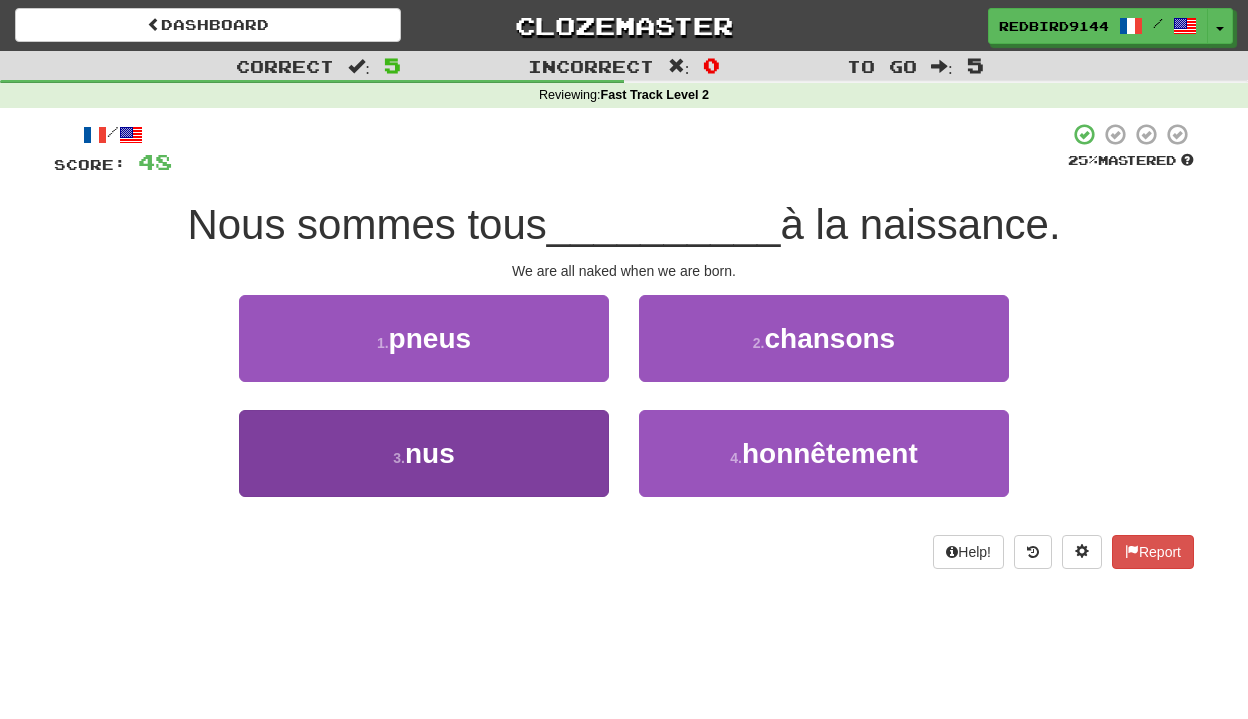 click on "3 .  nus" at bounding box center [424, 453] 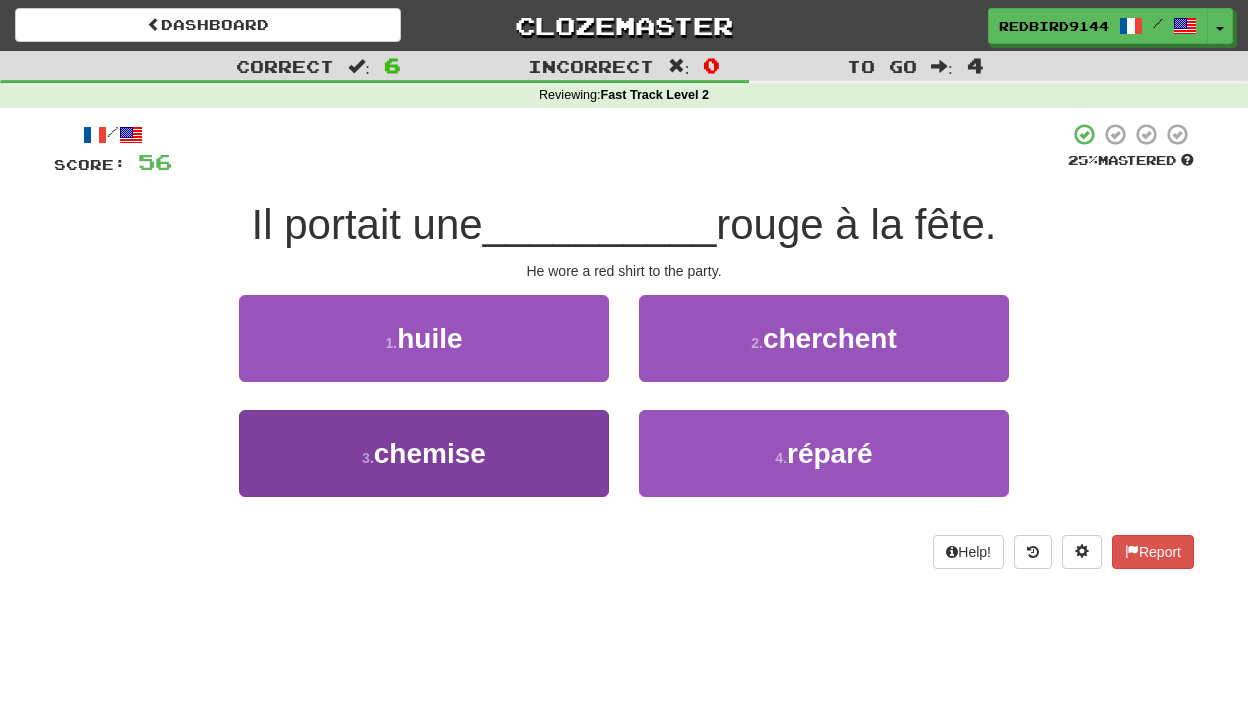 click on "chemise" at bounding box center (430, 453) 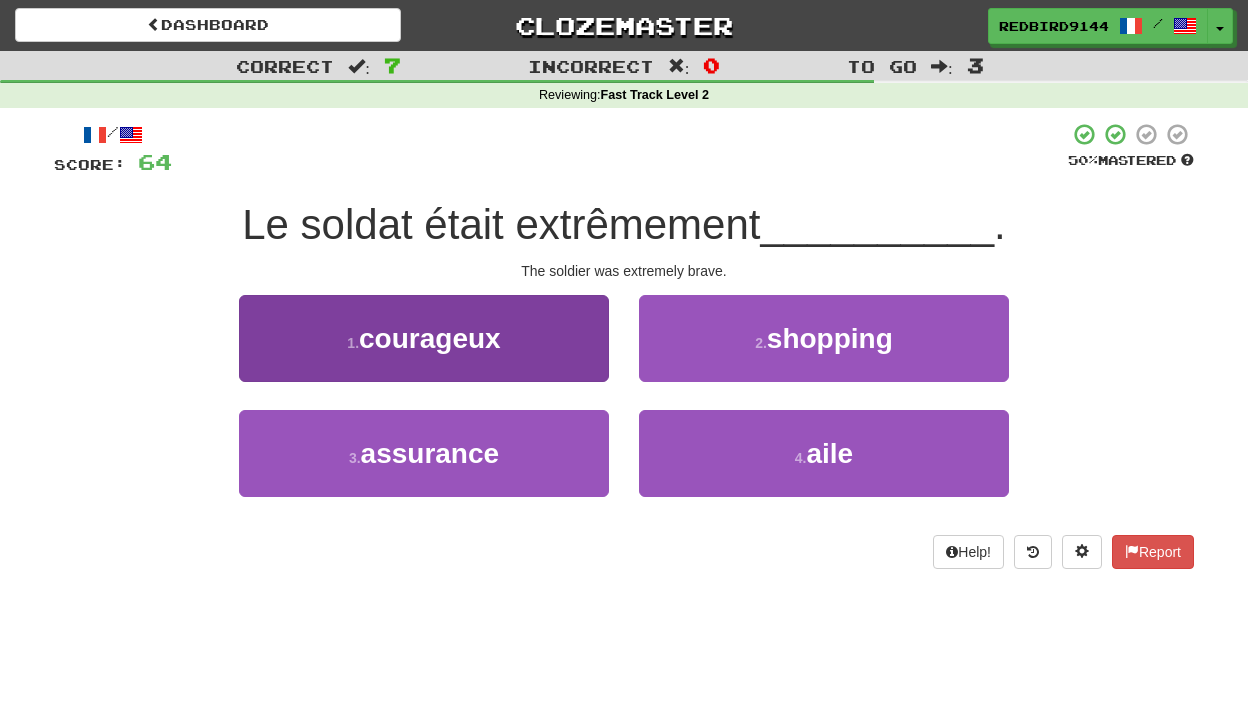 click on "1 .  courageux" at bounding box center [424, 338] 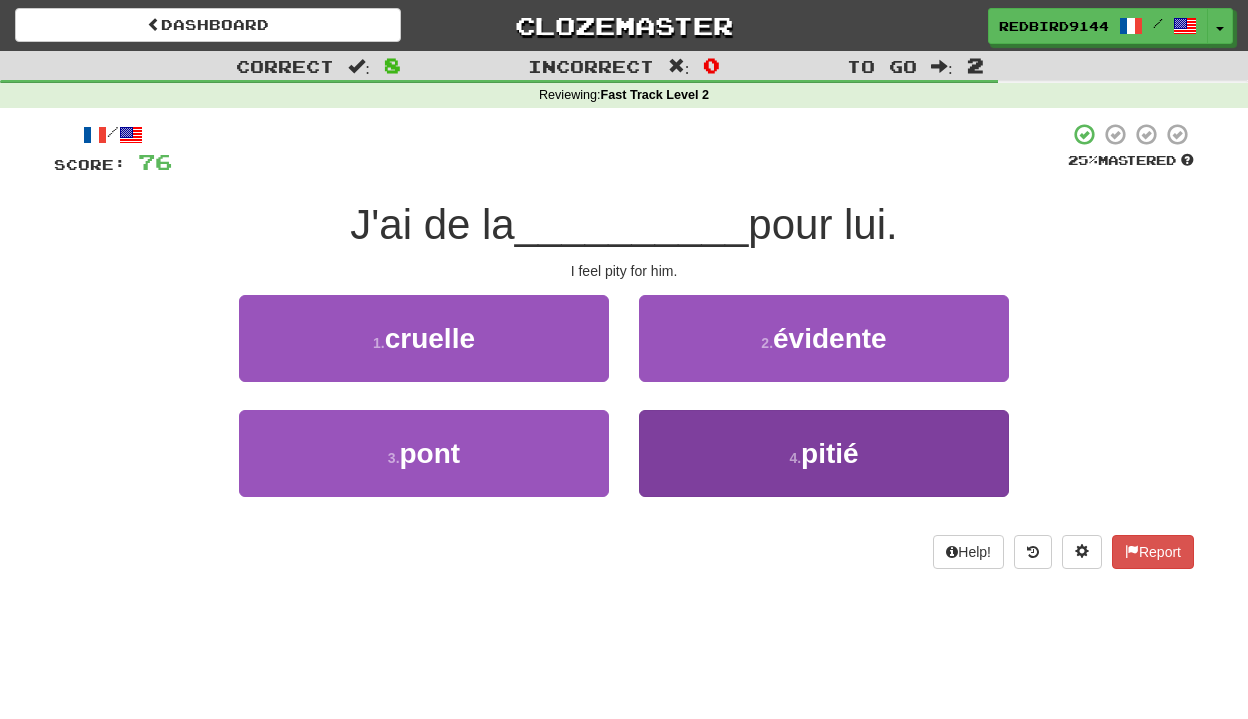 click on "4 .  pitié" at bounding box center [824, 453] 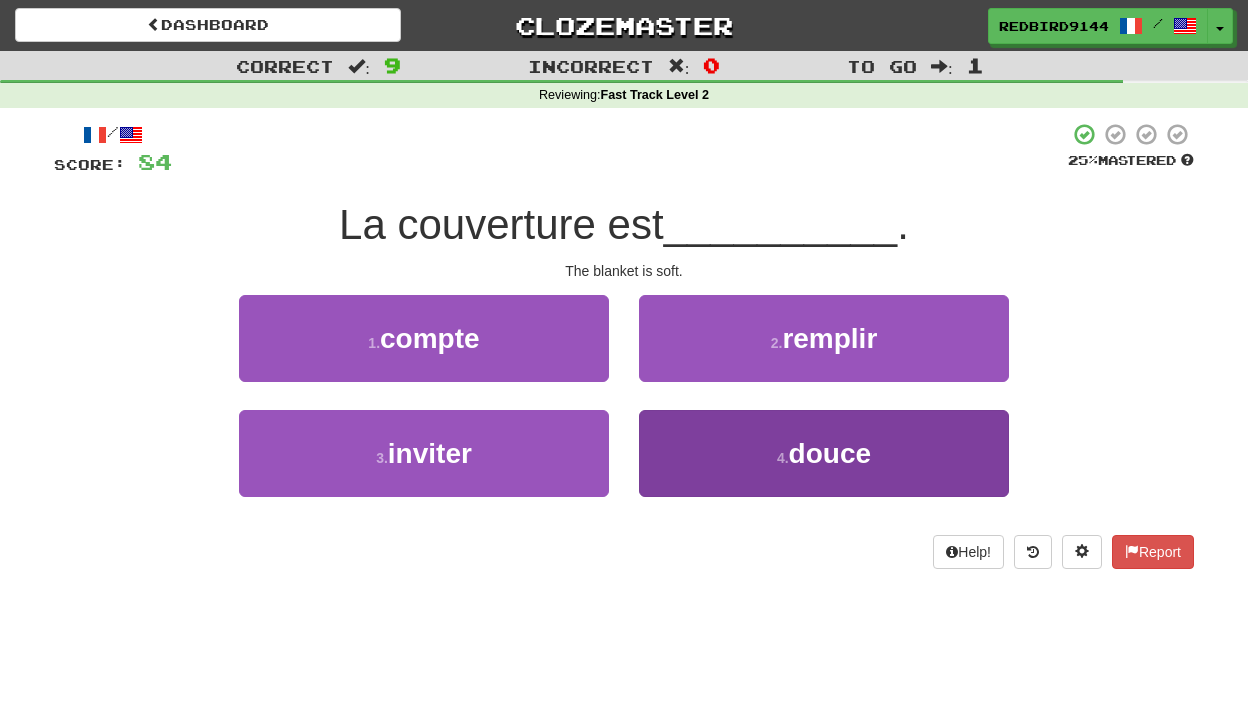 click on "4 .  douce" at bounding box center [824, 453] 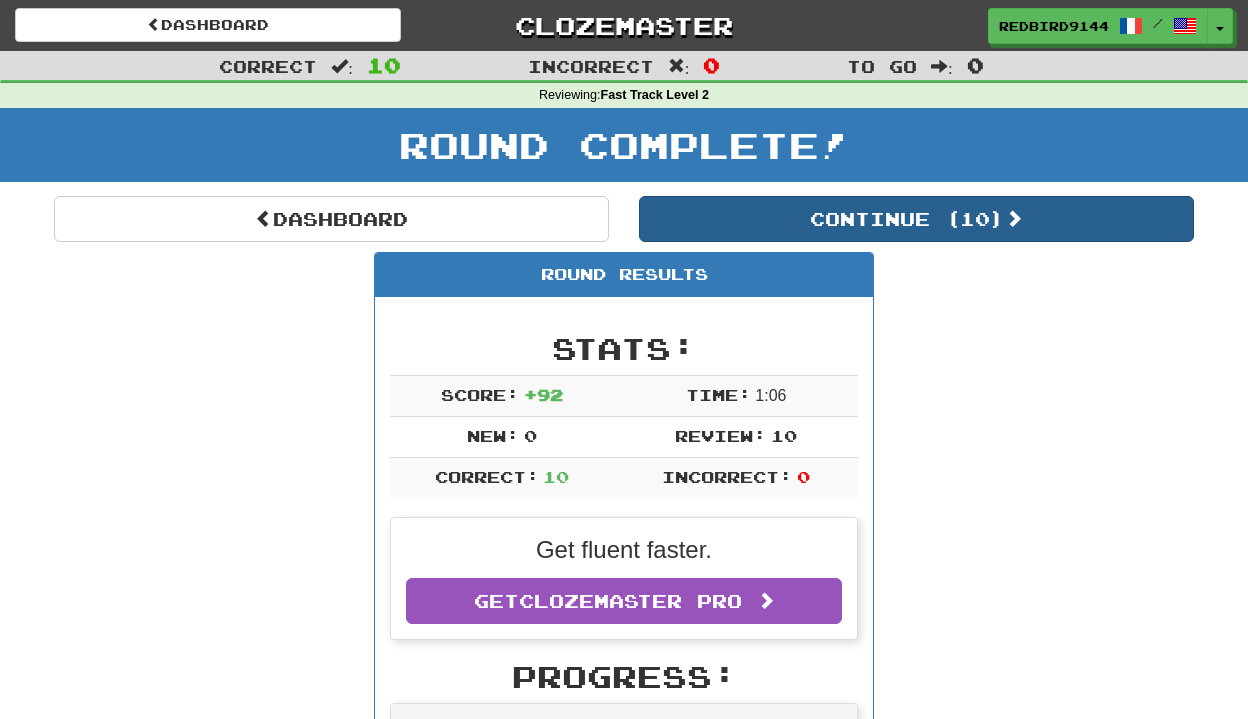 scroll, scrollTop: 0, scrollLeft: 0, axis: both 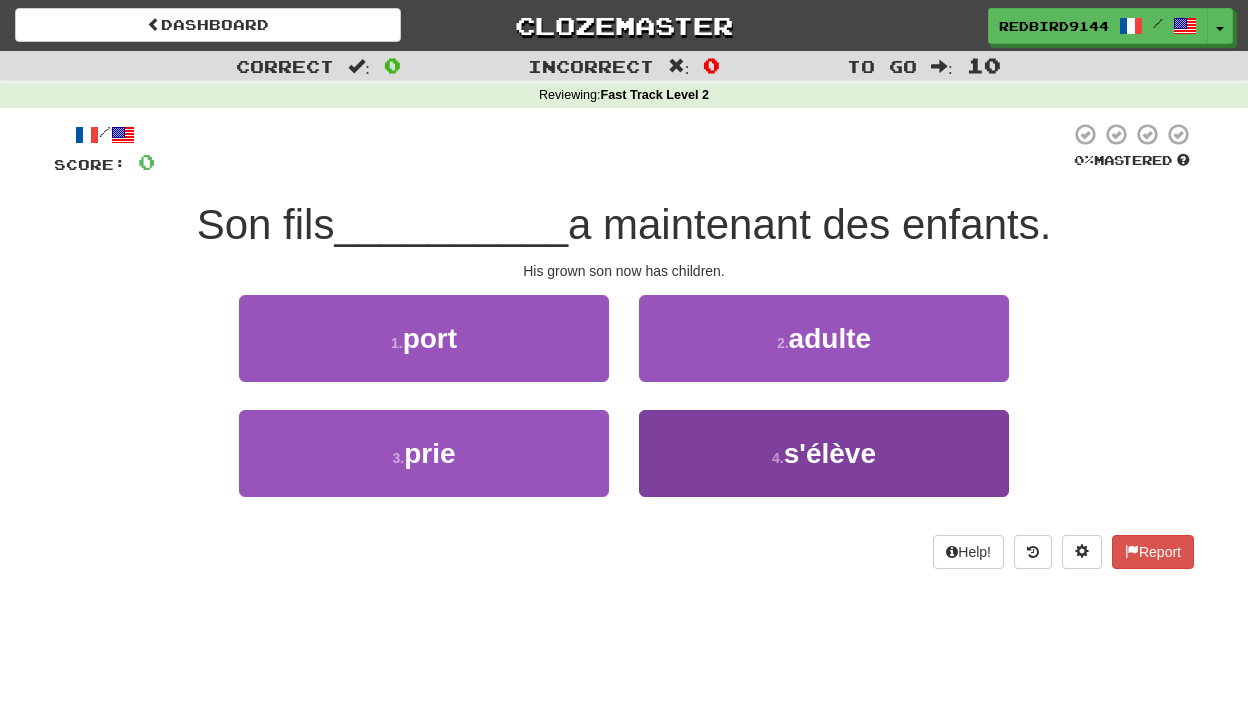 click on "4 .  s'élève" at bounding box center (824, 453) 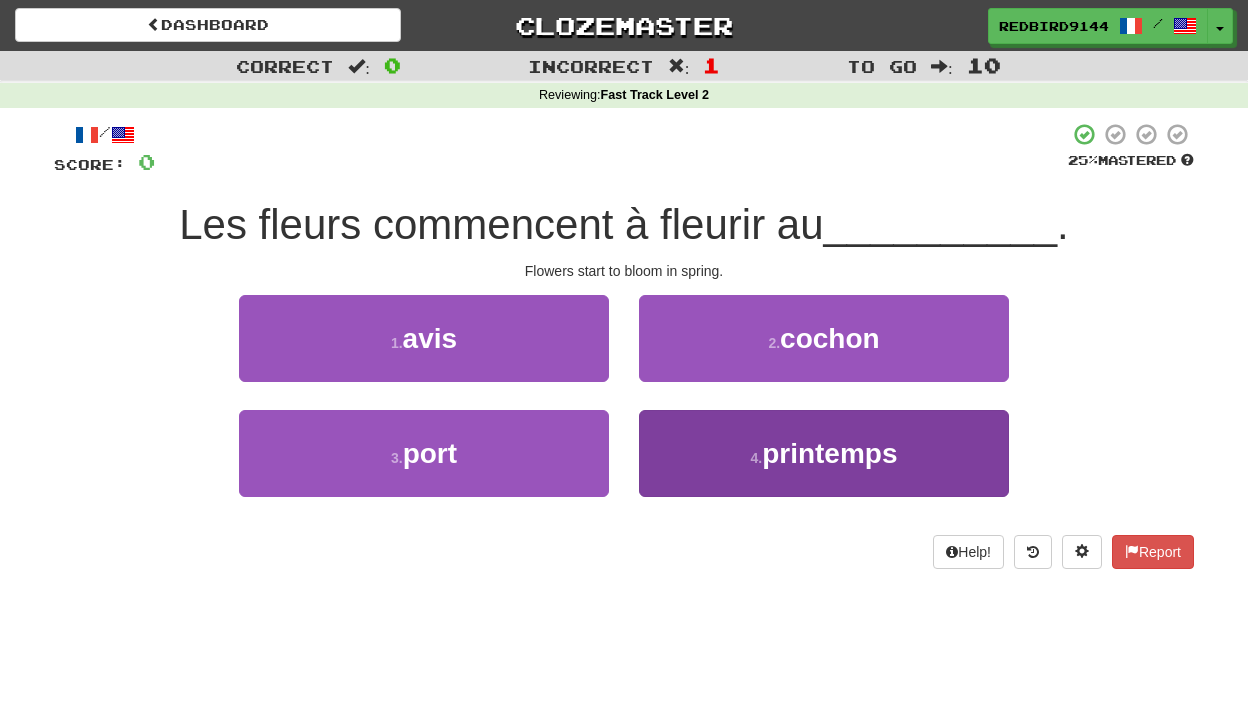 click on "printemps" at bounding box center [829, 453] 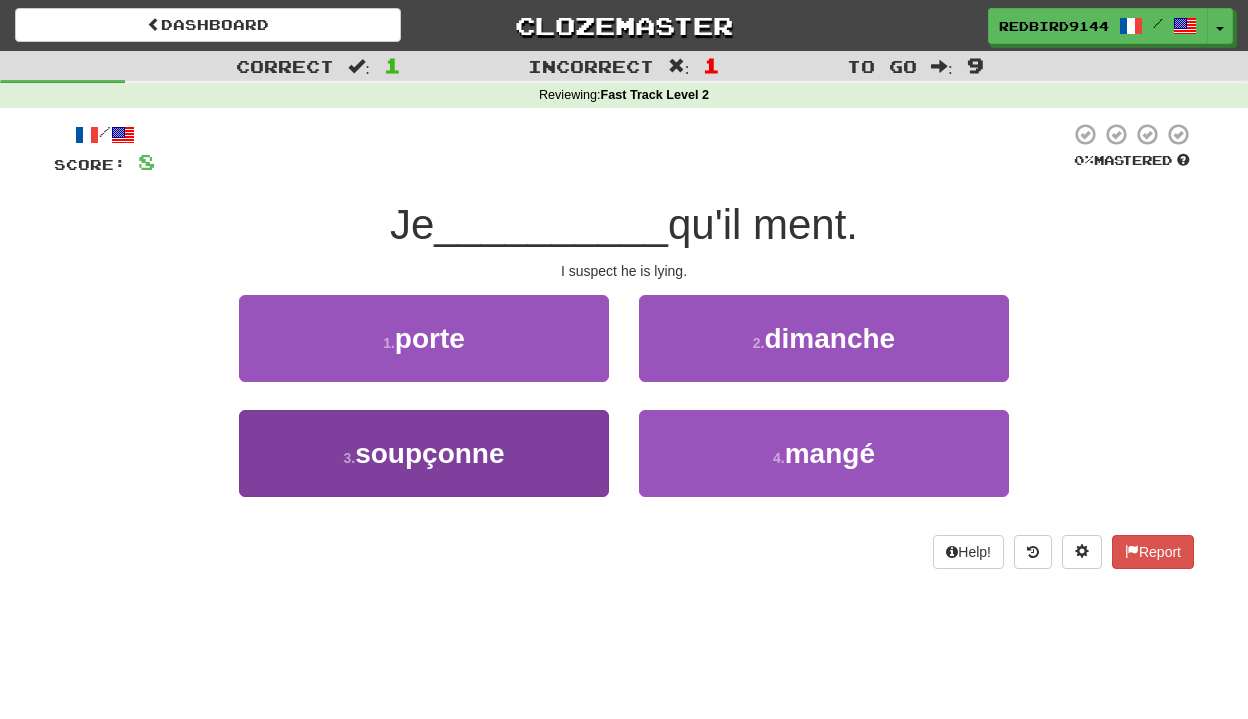 click on "3 .  soupçonne" at bounding box center [424, 453] 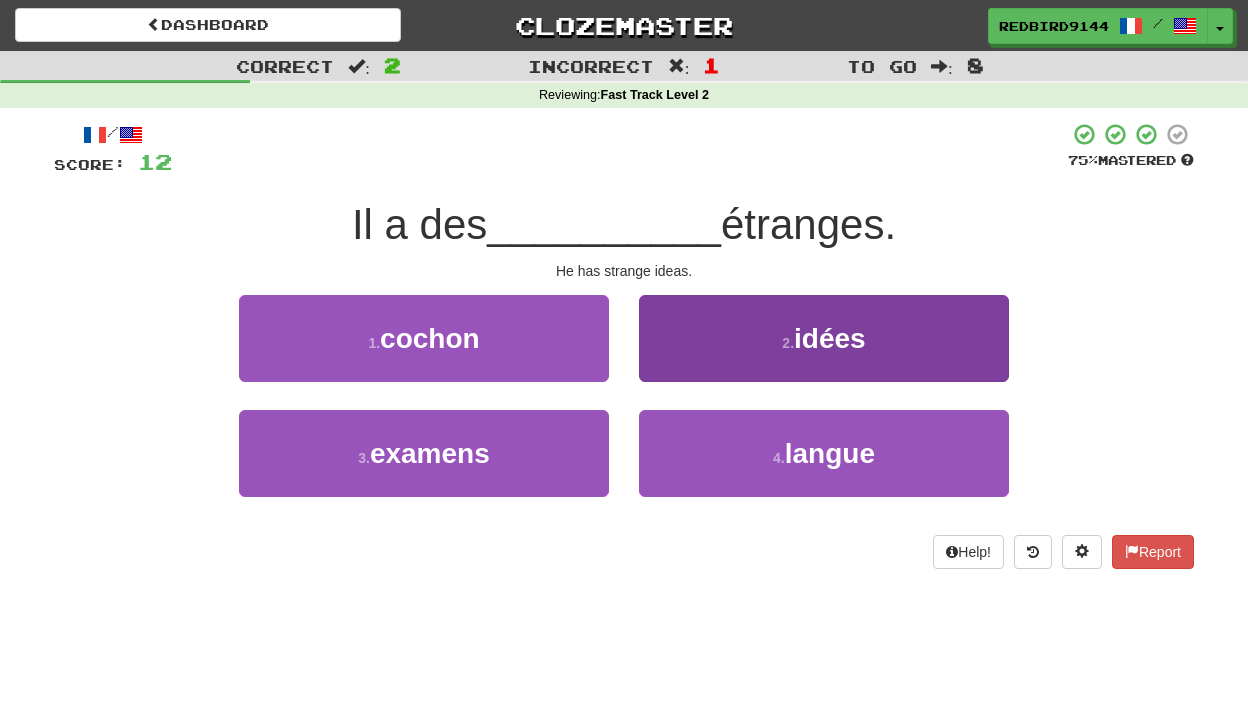 click on "idées" at bounding box center (830, 338) 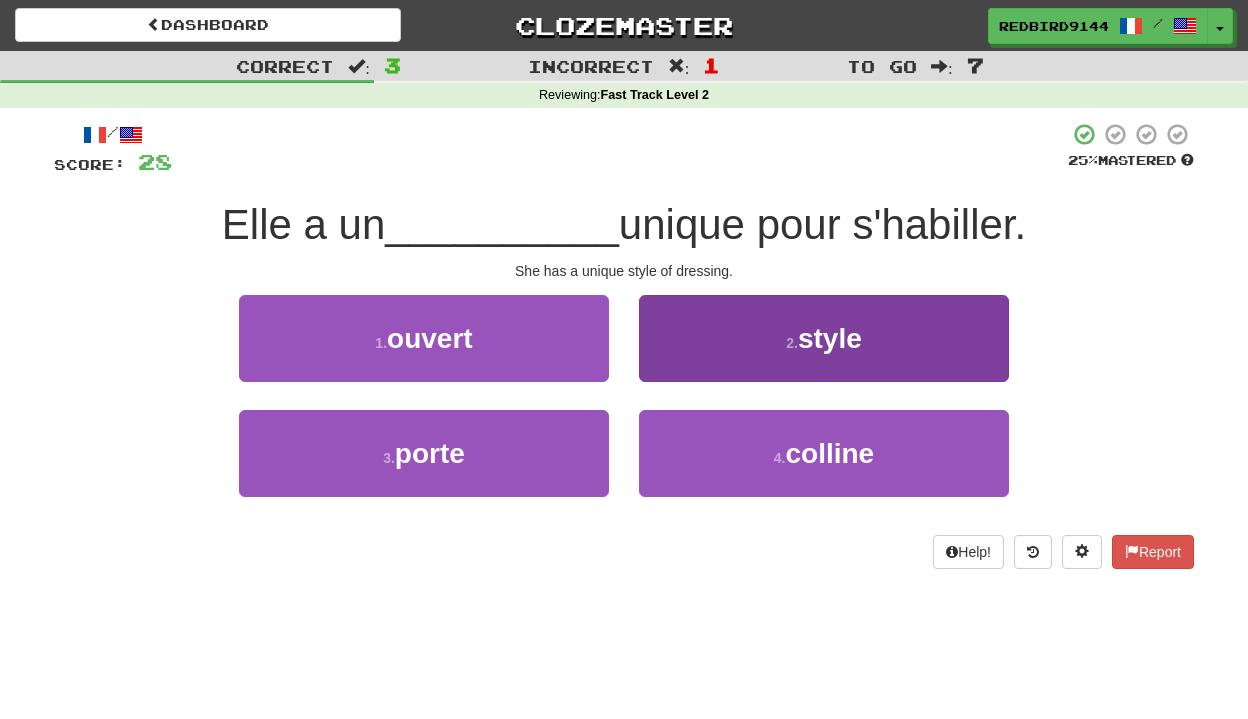 click on "2 .  style" at bounding box center [824, 338] 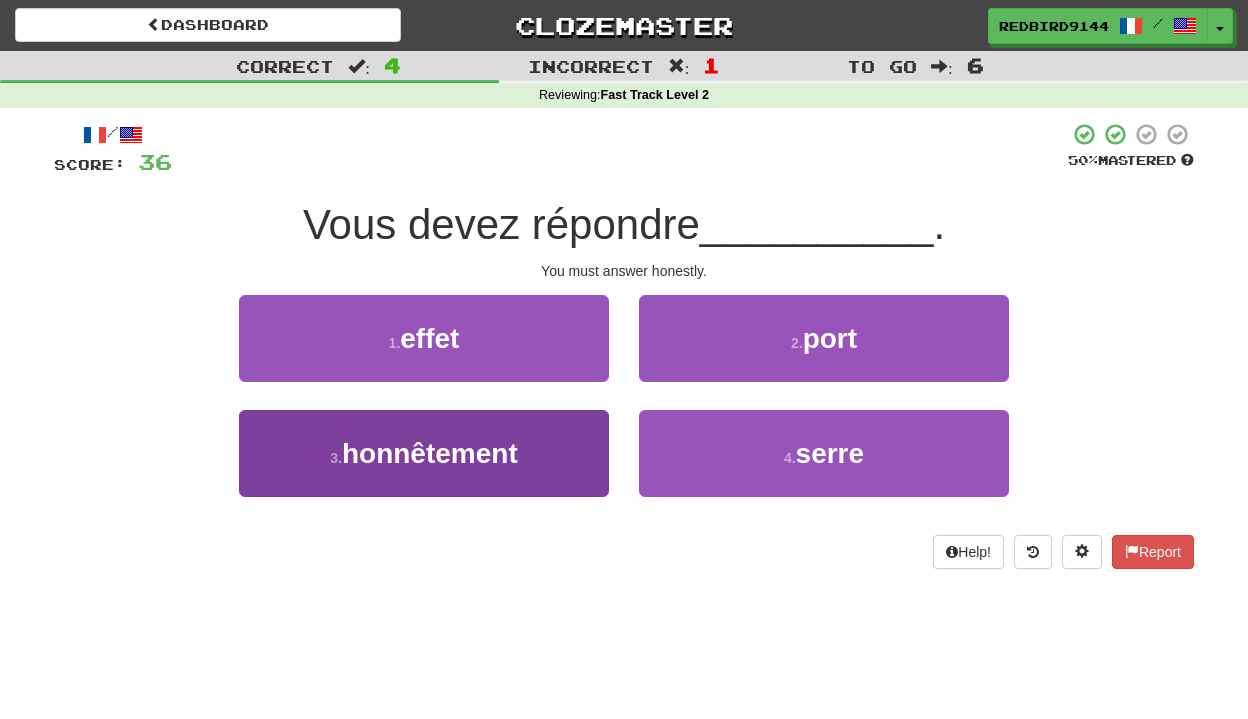 click on "honnêtement" at bounding box center [430, 453] 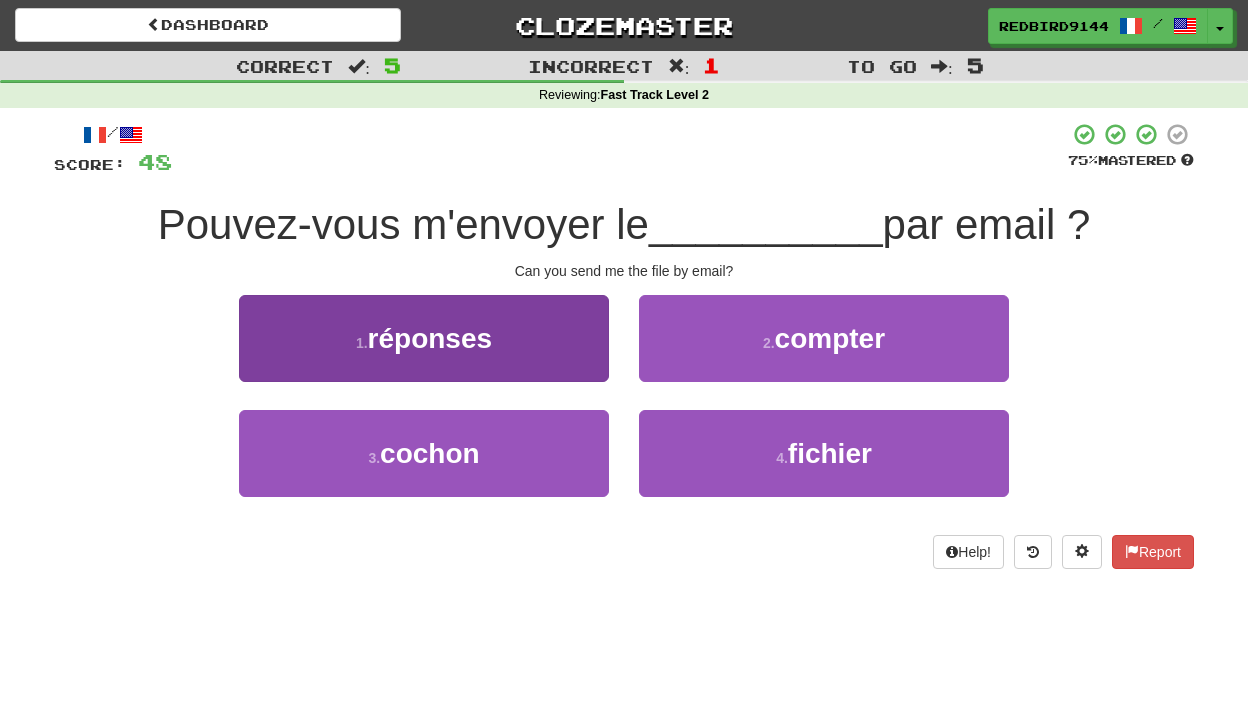 click on "réponses" at bounding box center (430, 338) 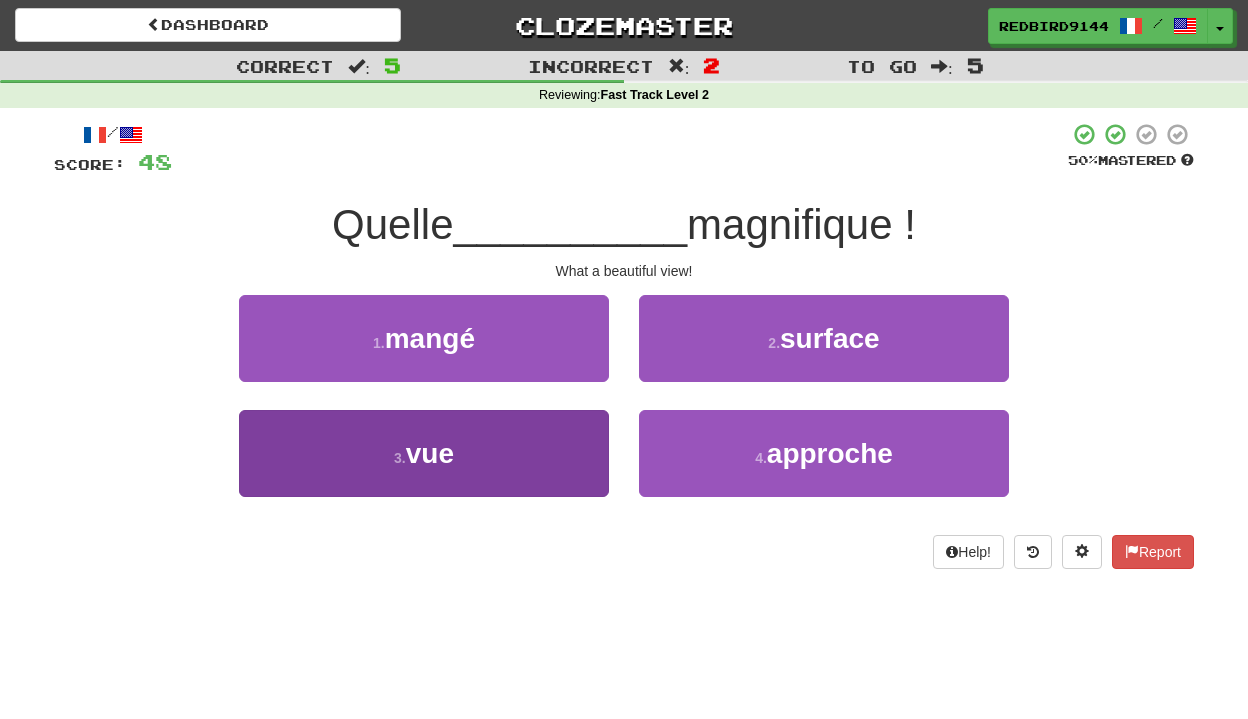 click on "3 .  vue" at bounding box center [424, 453] 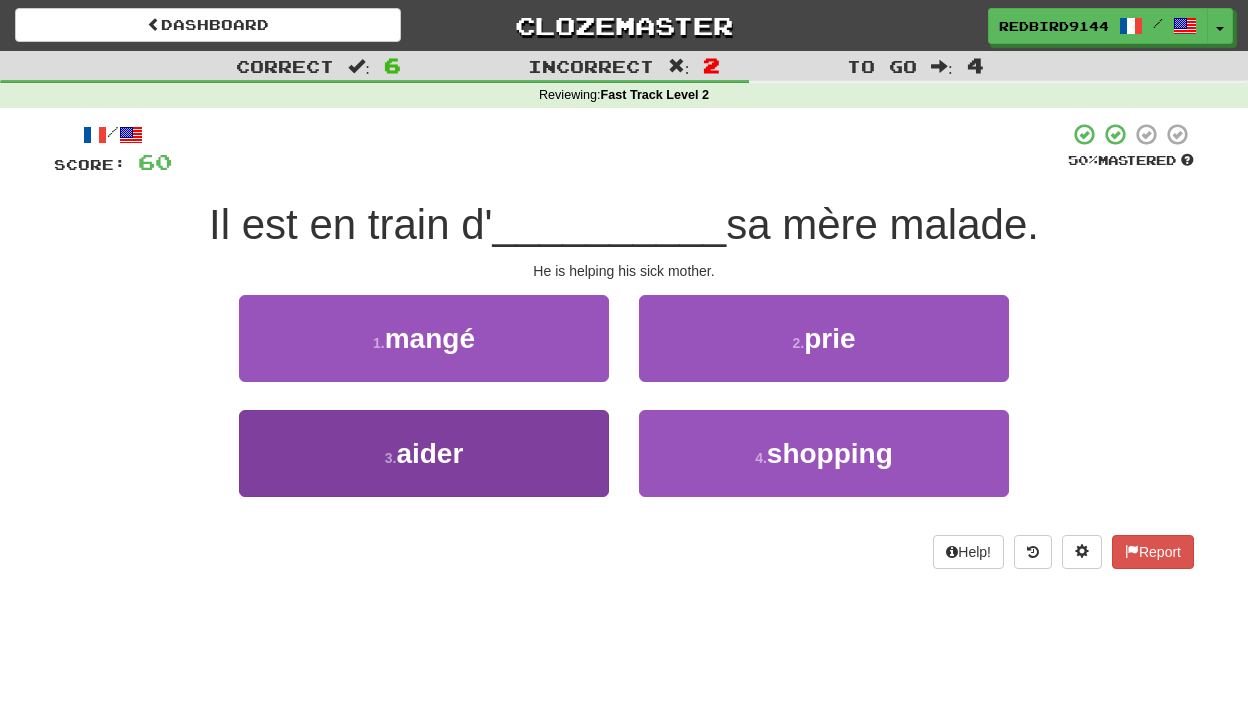 click on "3 .  aider" at bounding box center (424, 453) 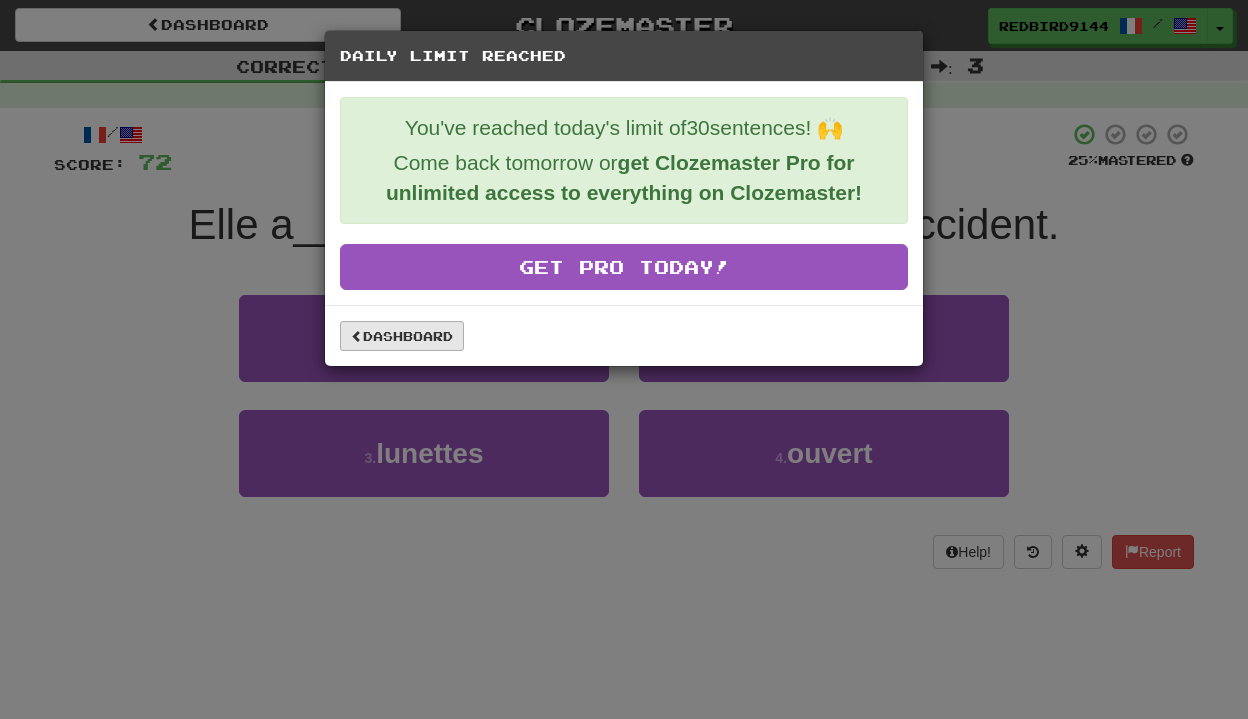 click on "Dashboard" at bounding box center [402, 336] 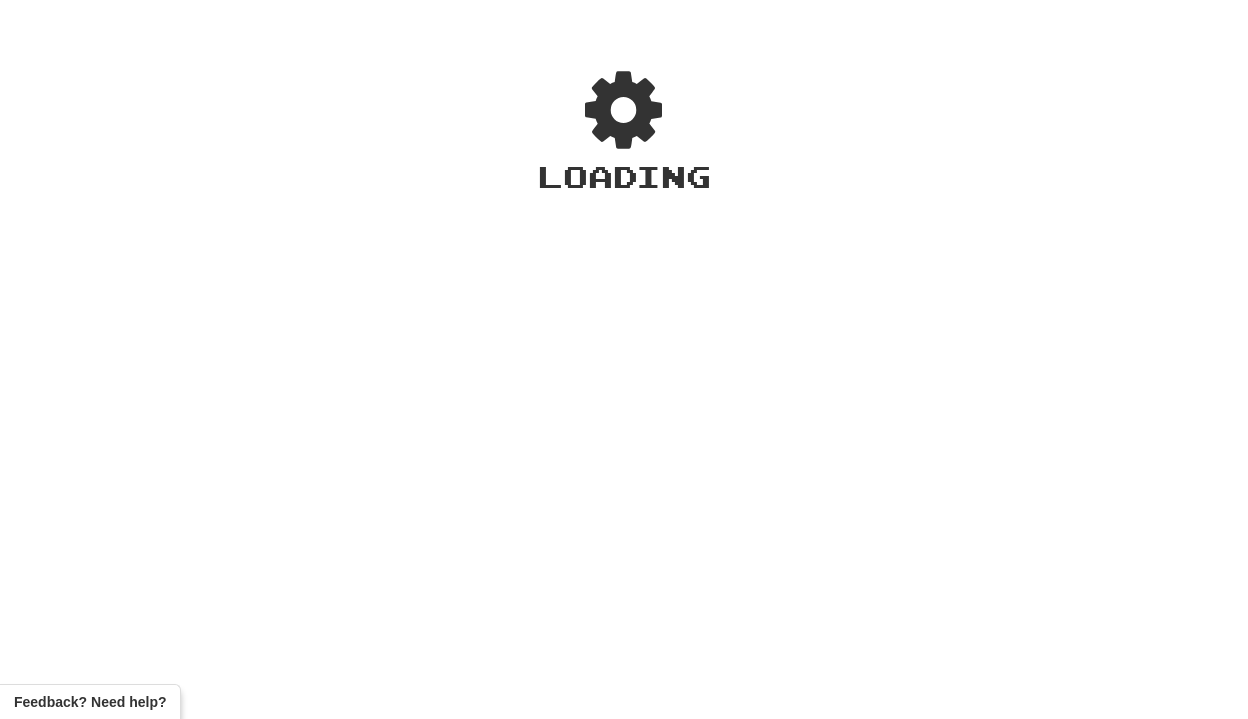 scroll, scrollTop: 0, scrollLeft: 0, axis: both 